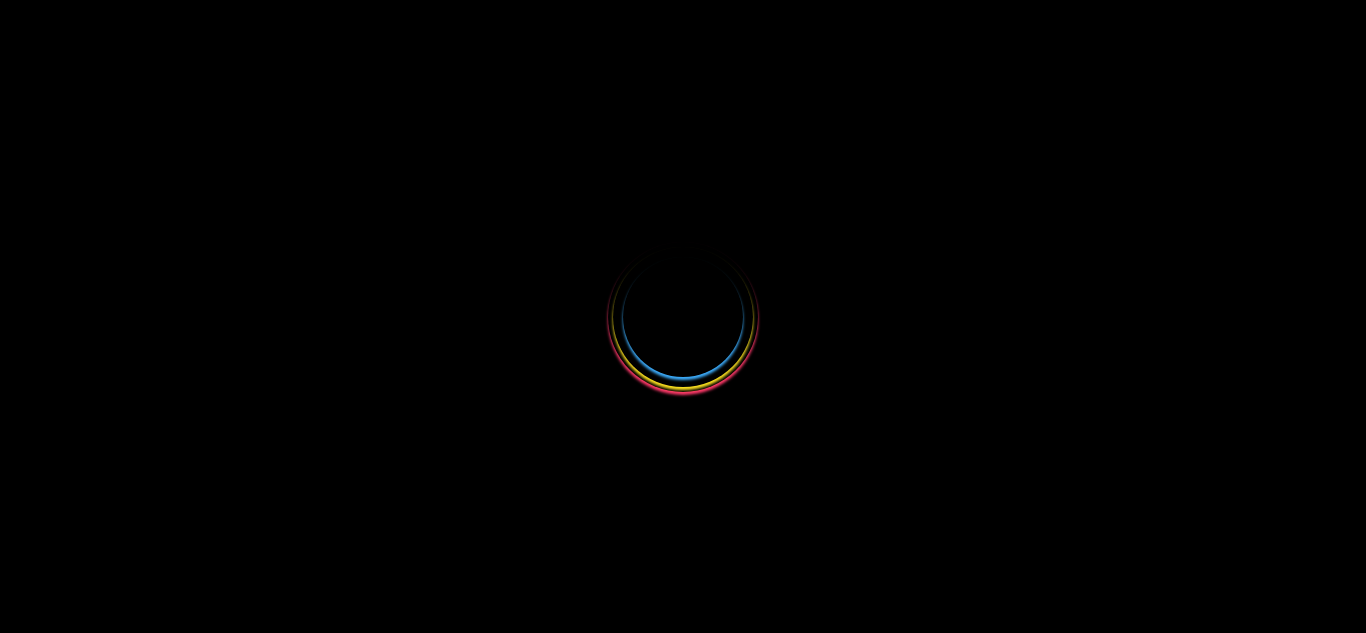 scroll, scrollTop: 0, scrollLeft: 0, axis: both 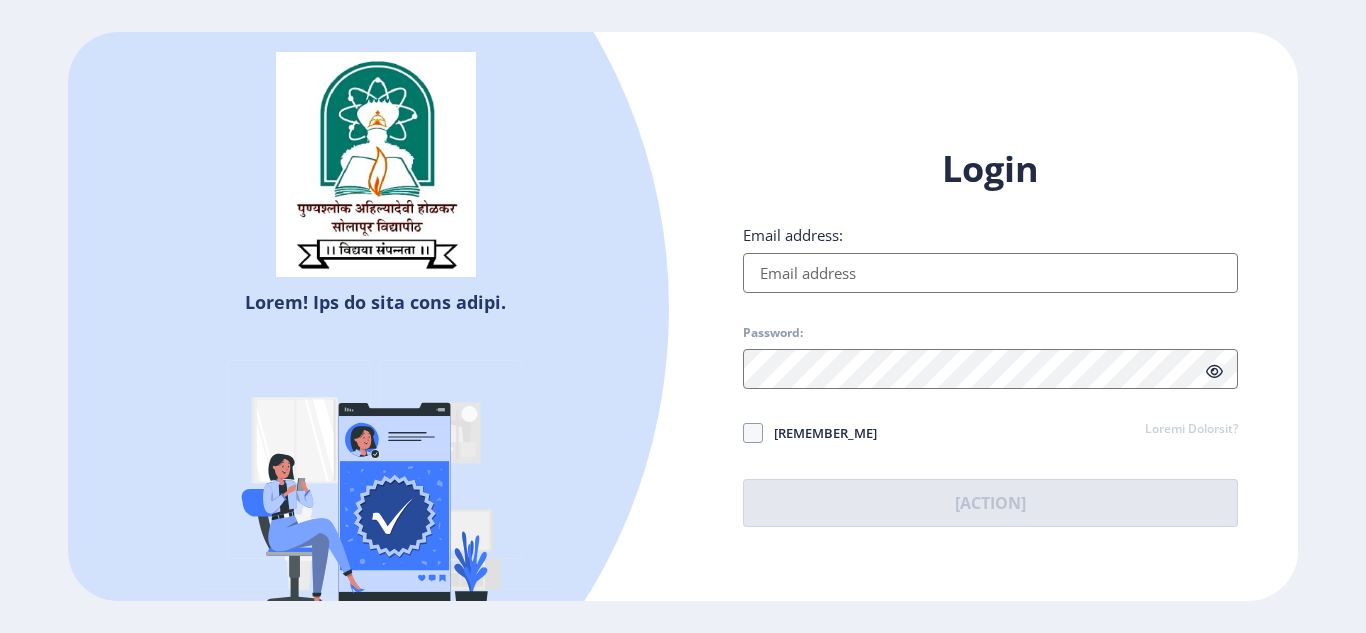 click on "Email address:" at bounding box center (990, 273) 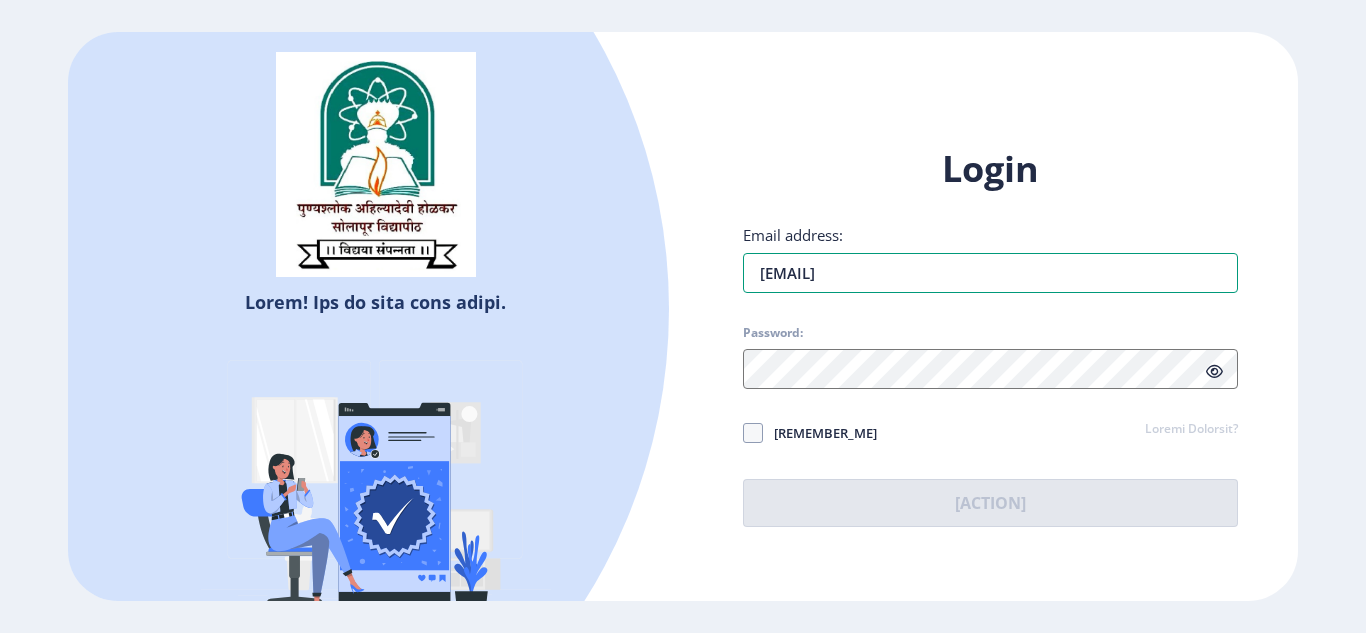 type on "[EMAIL]" 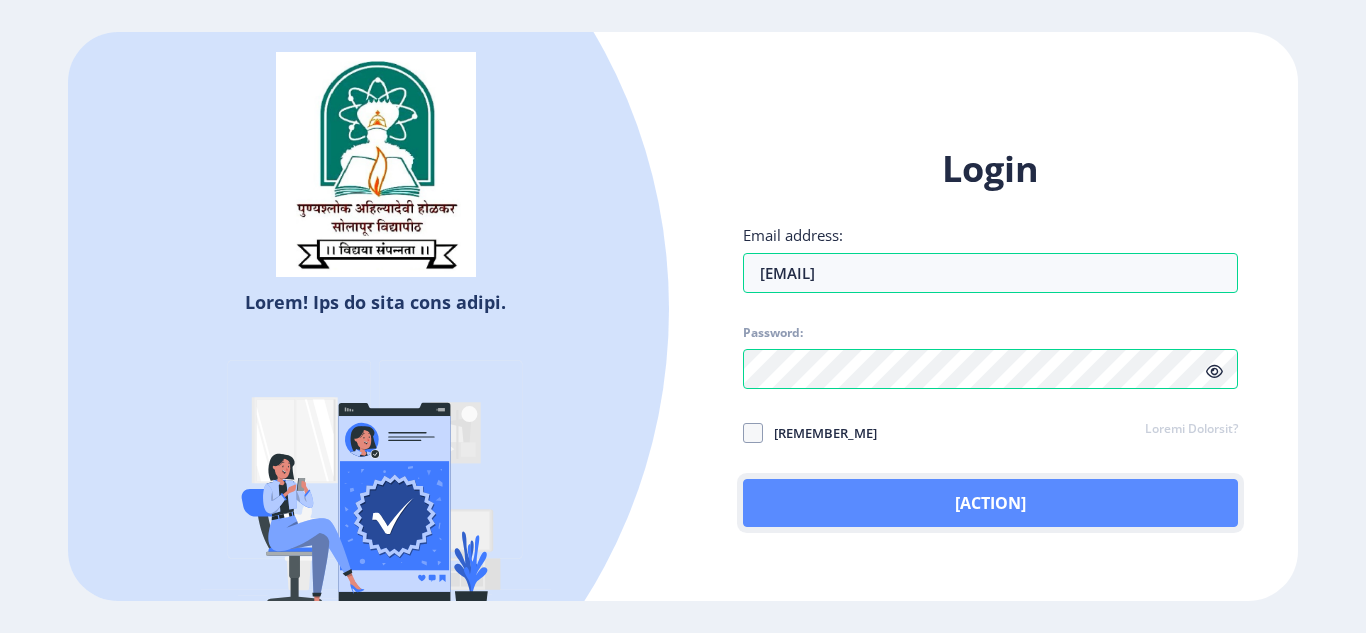 click on "[ACTION]" at bounding box center (990, 503) 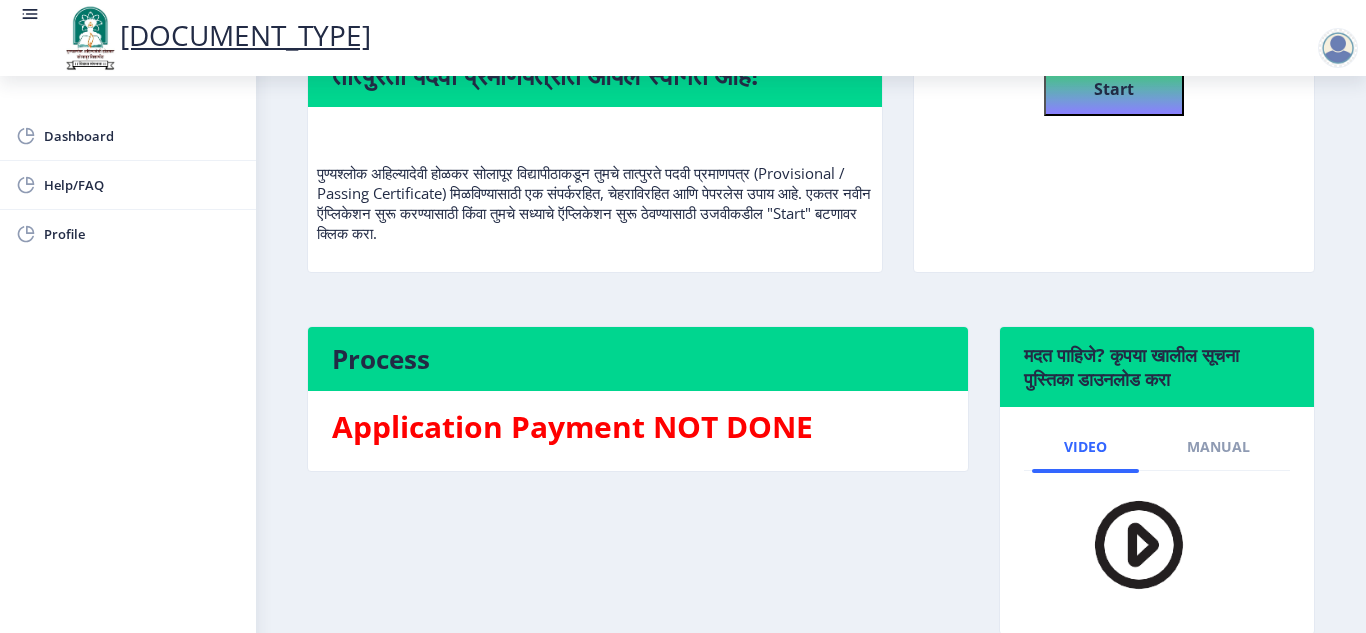 scroll, scrollTop: 300, scrollLeft: 0, axis: vertical 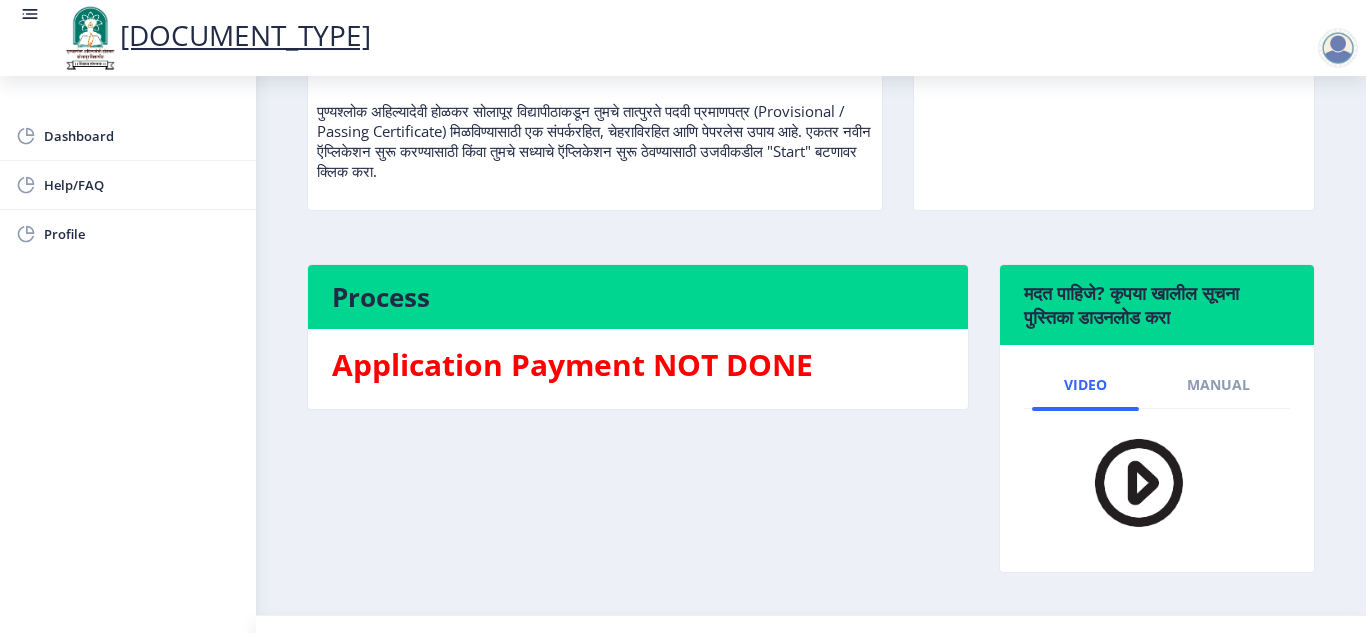 click at bounding box center (1126, 482) 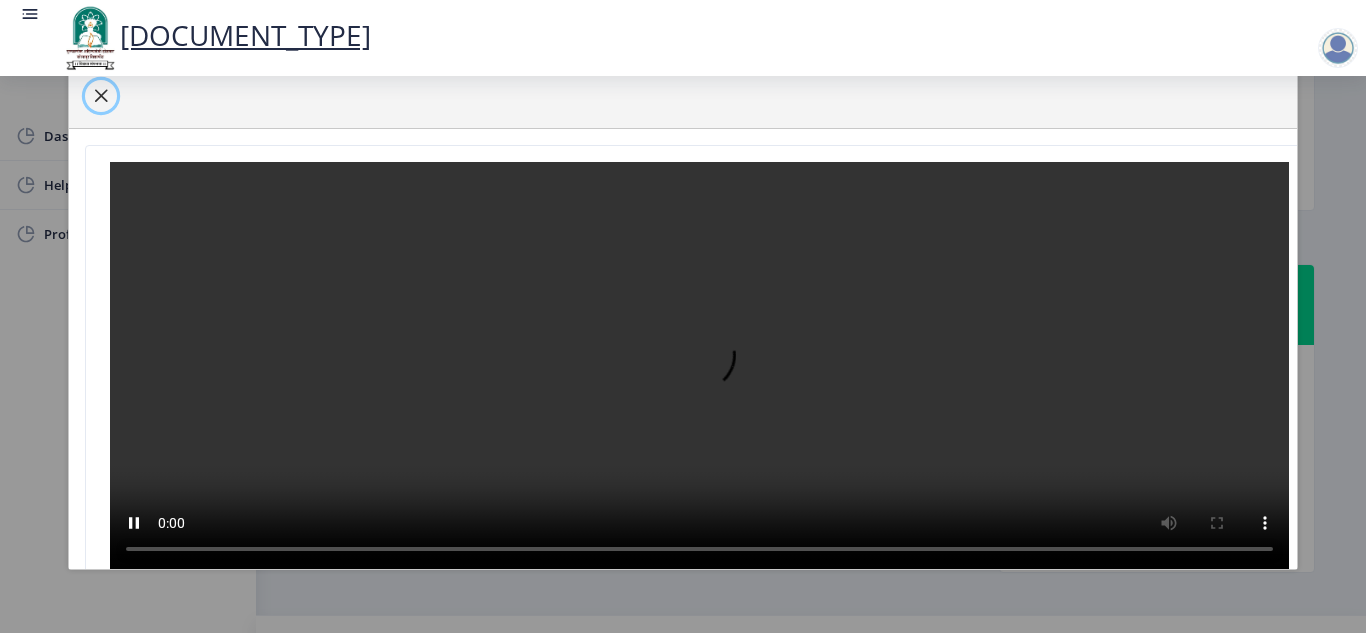 click at bounding box center (101, 96) 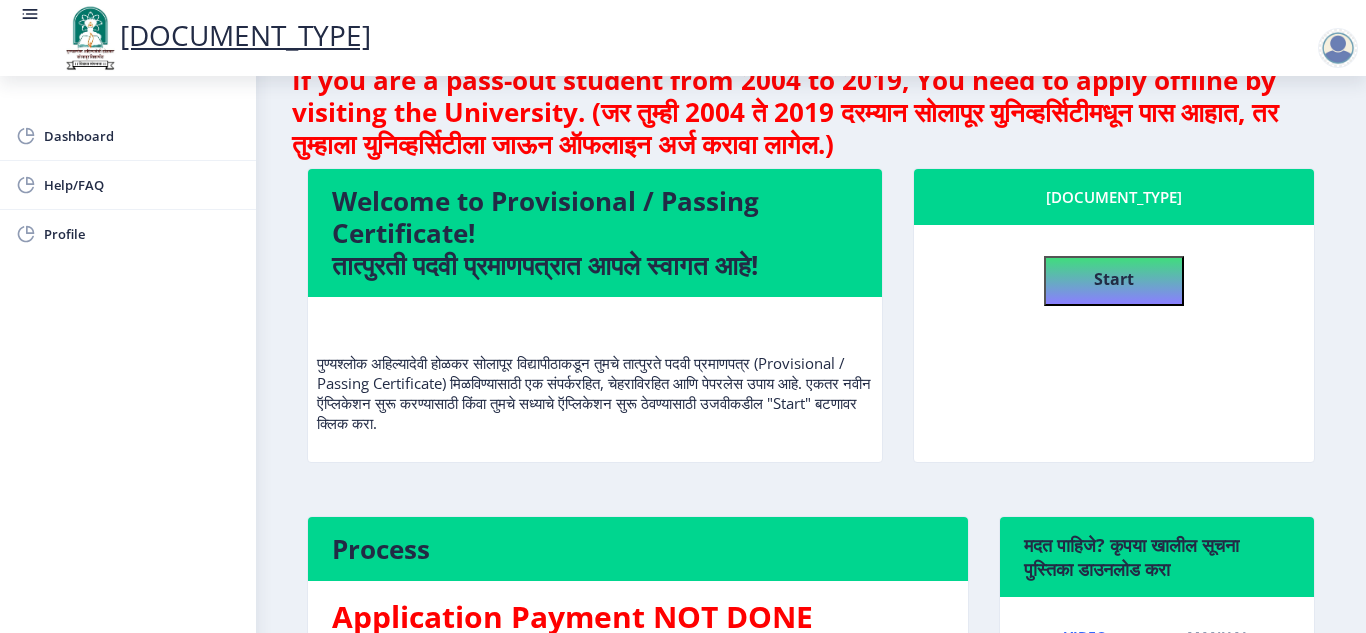 scroll, scrollTop: 0, scrollLeft: 0, axis: both 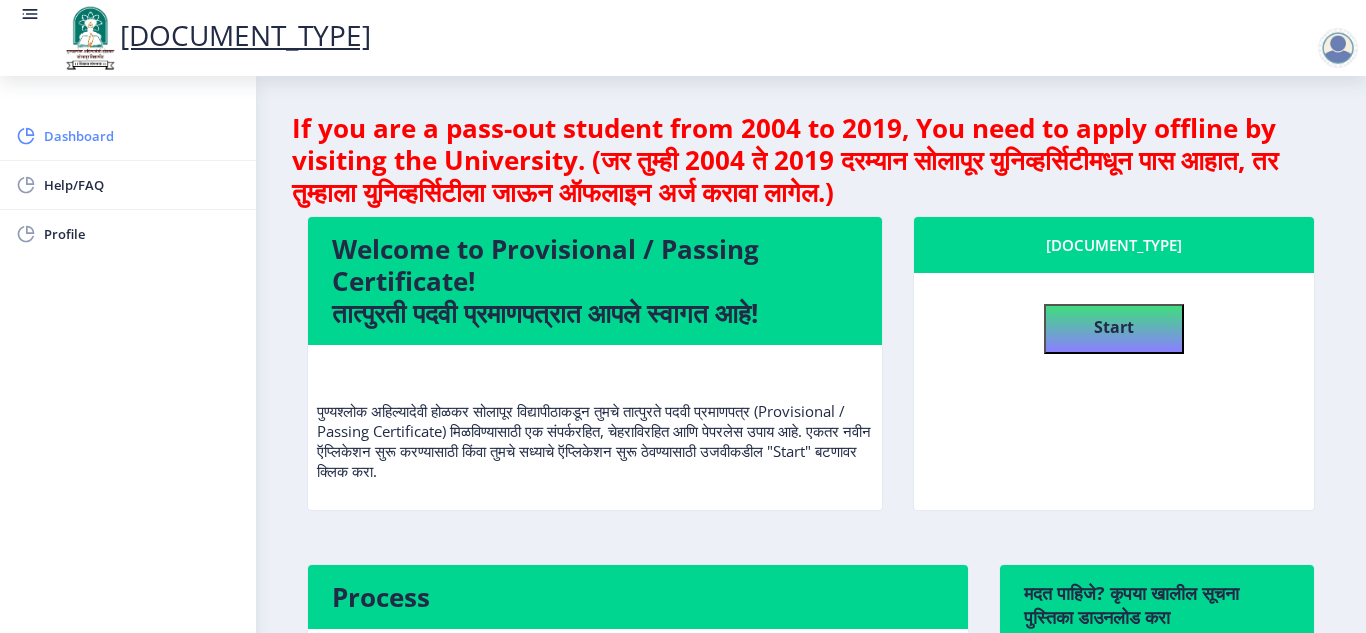 click on "Dashboard" at bounding box center [142, 136] 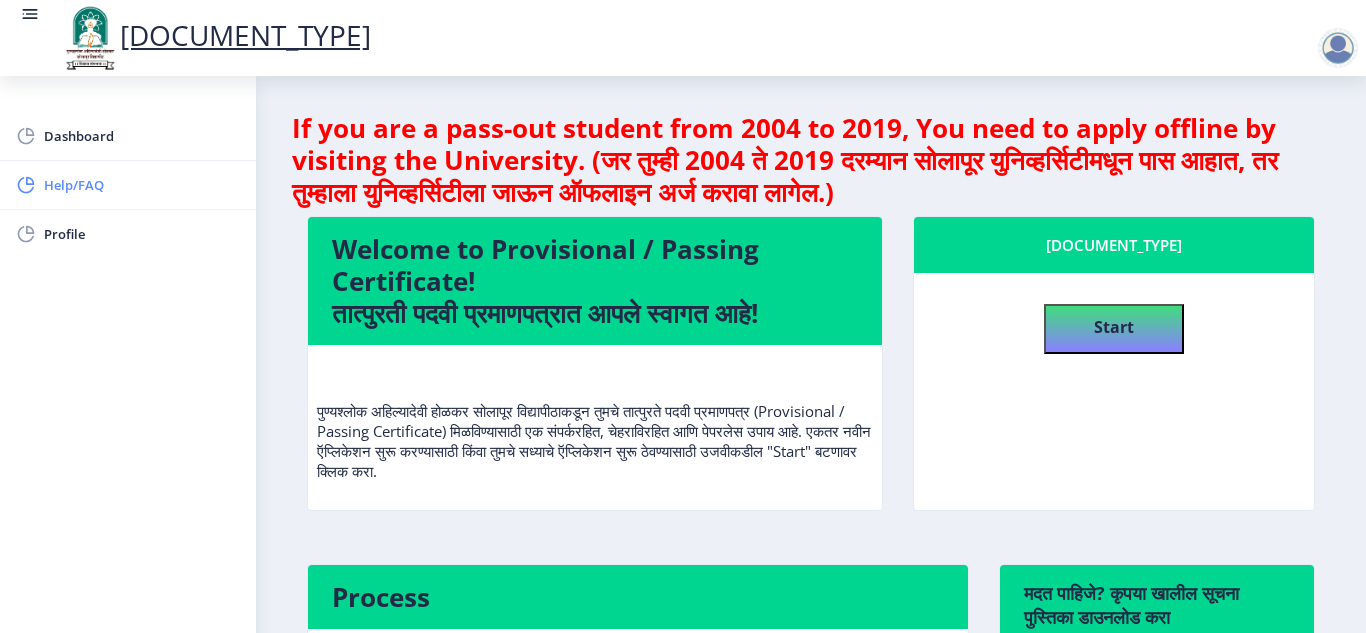 click on "Help/FAQ" at bounding box center (142, 185) 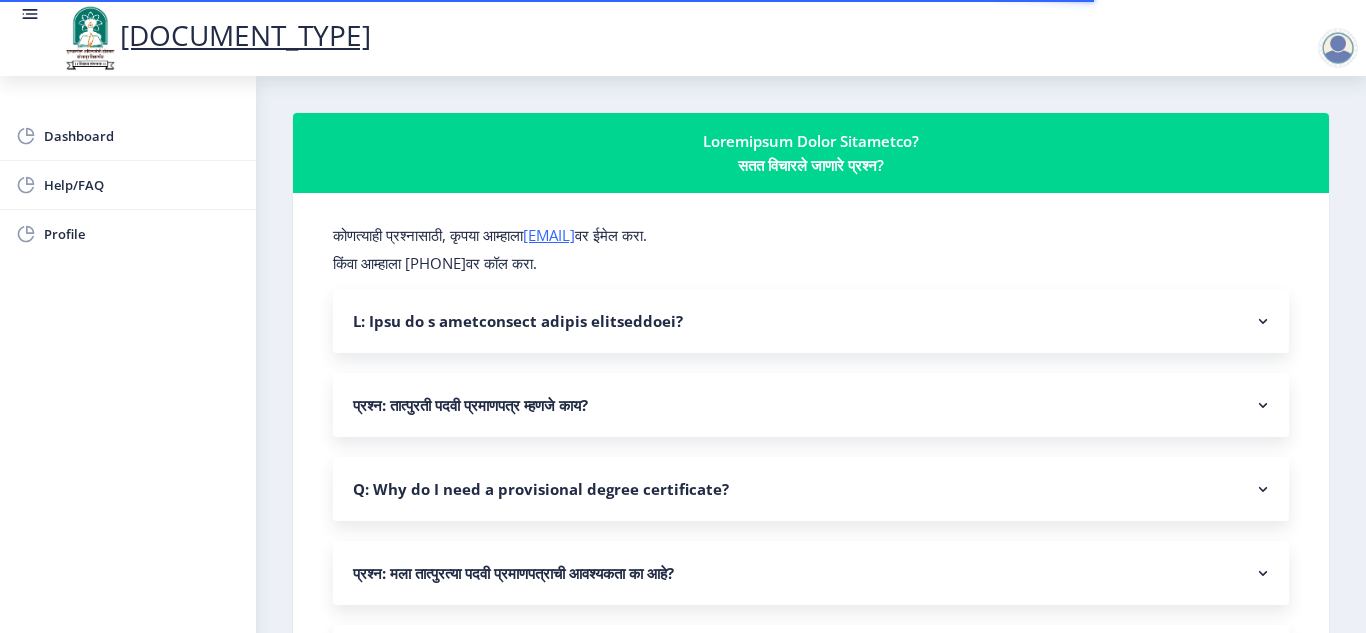 click on "प्रश्न: तात्पुरती पदवी प्रमाणपत्र म्हणजे काय?" at bounding box center [811, 405] 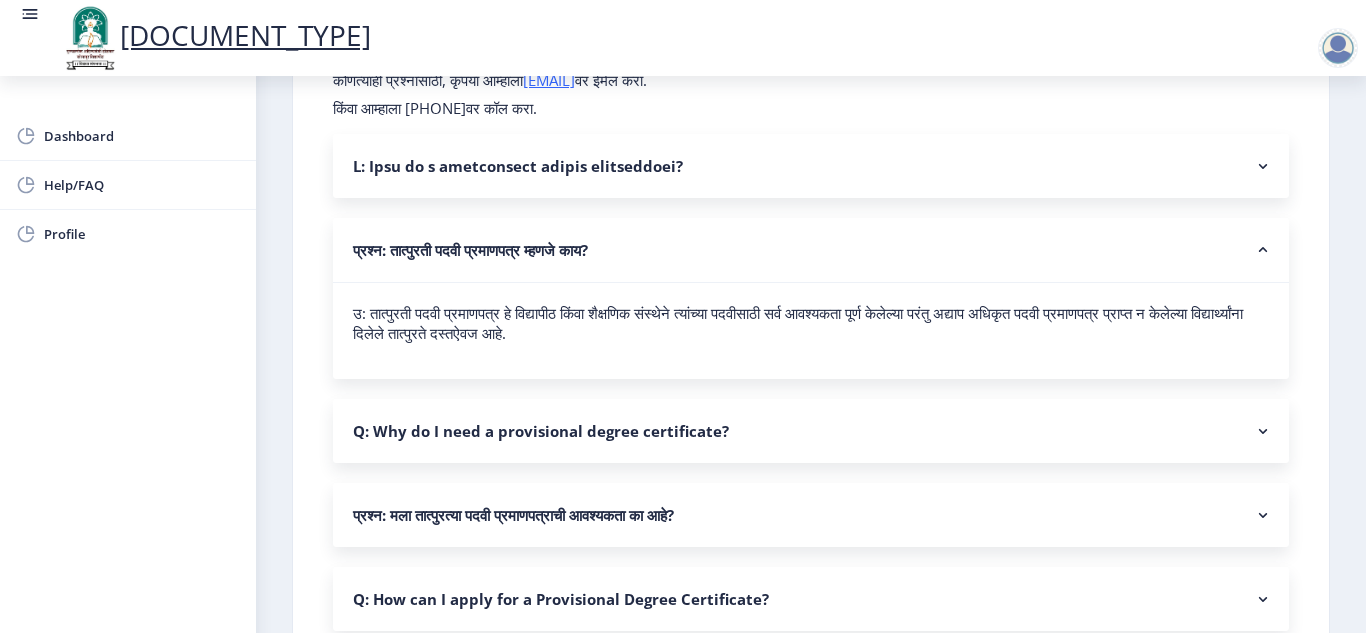 scroll, scrollTop: 200, scrollLeft: 0, axis: vertical 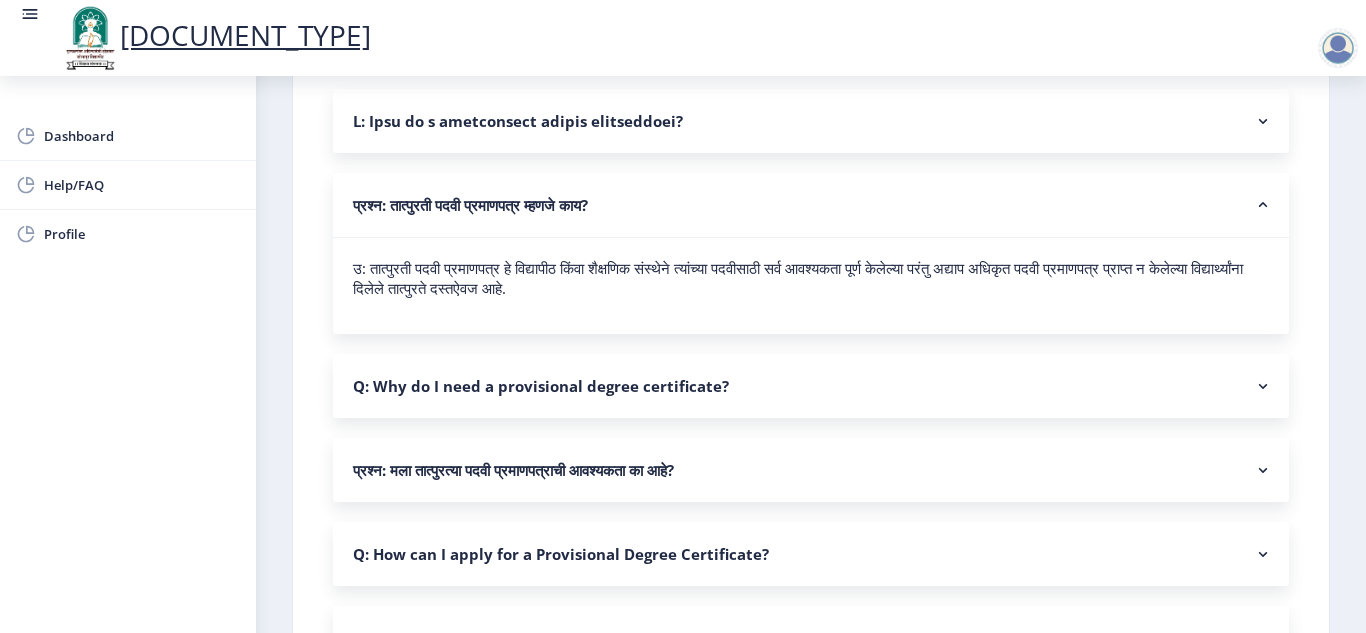 click on "प्रश्न: मला तात्पुरत्या पदवी प्रमाणपत्राची आवश्यकता का आहे?" at bounding box center (811, 470) 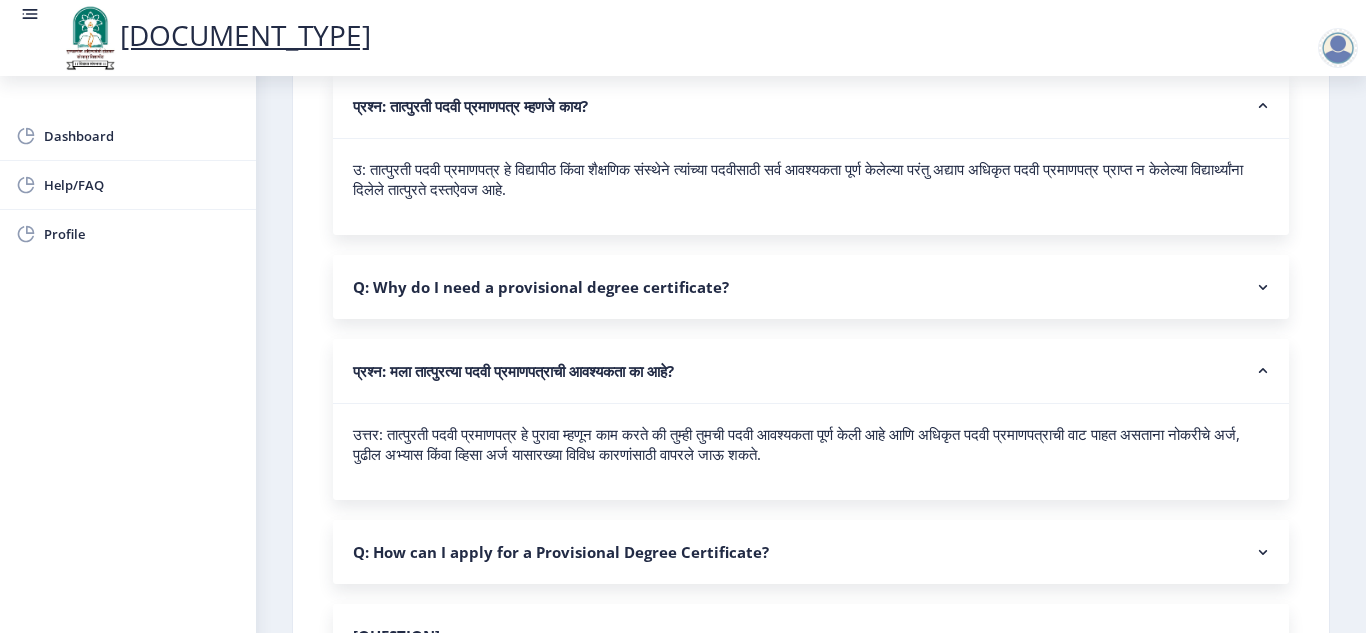 scroll, scrollTop: 300, scrollLeft: 0, axis: vertical 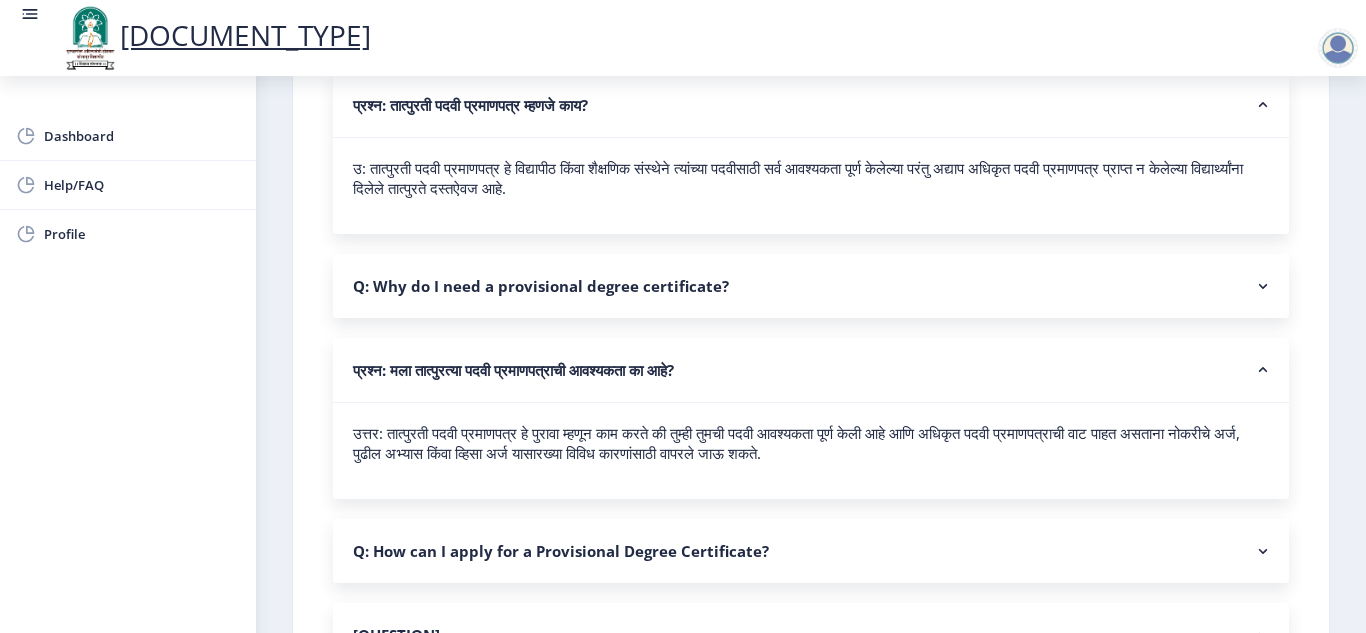 click at bounding box center [1263, 370] 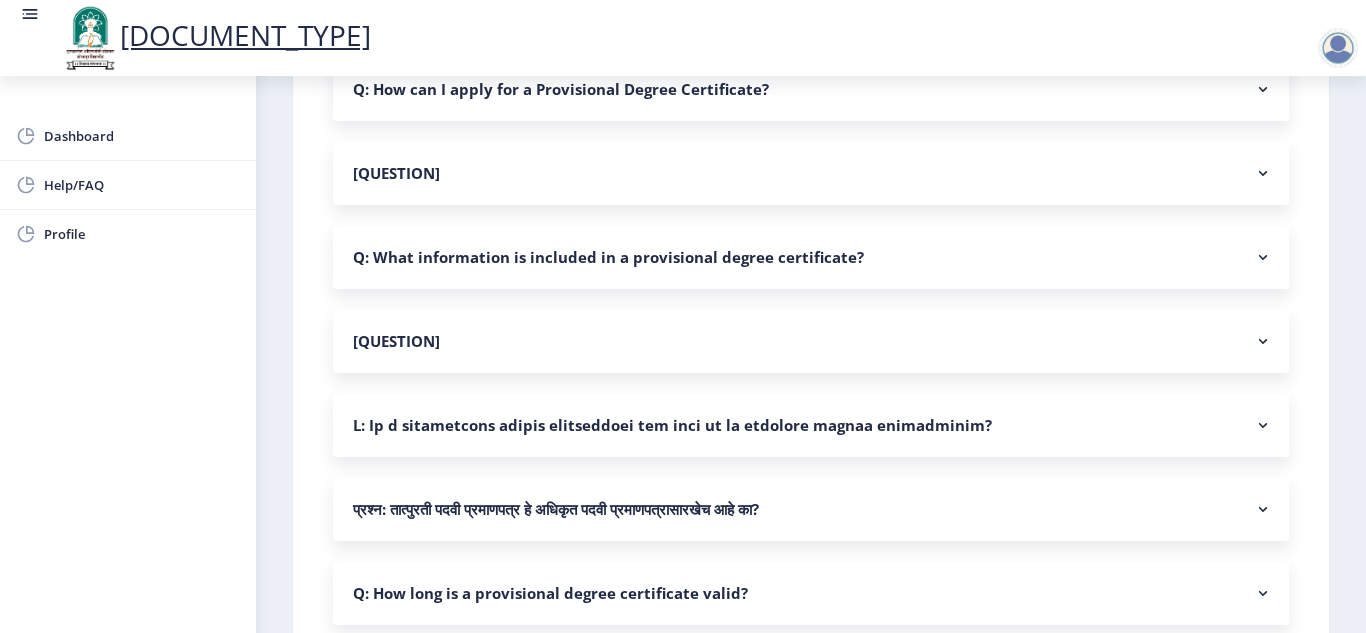 scroll, scrollTop: 700, scrollLeft: 0, axis: vertical 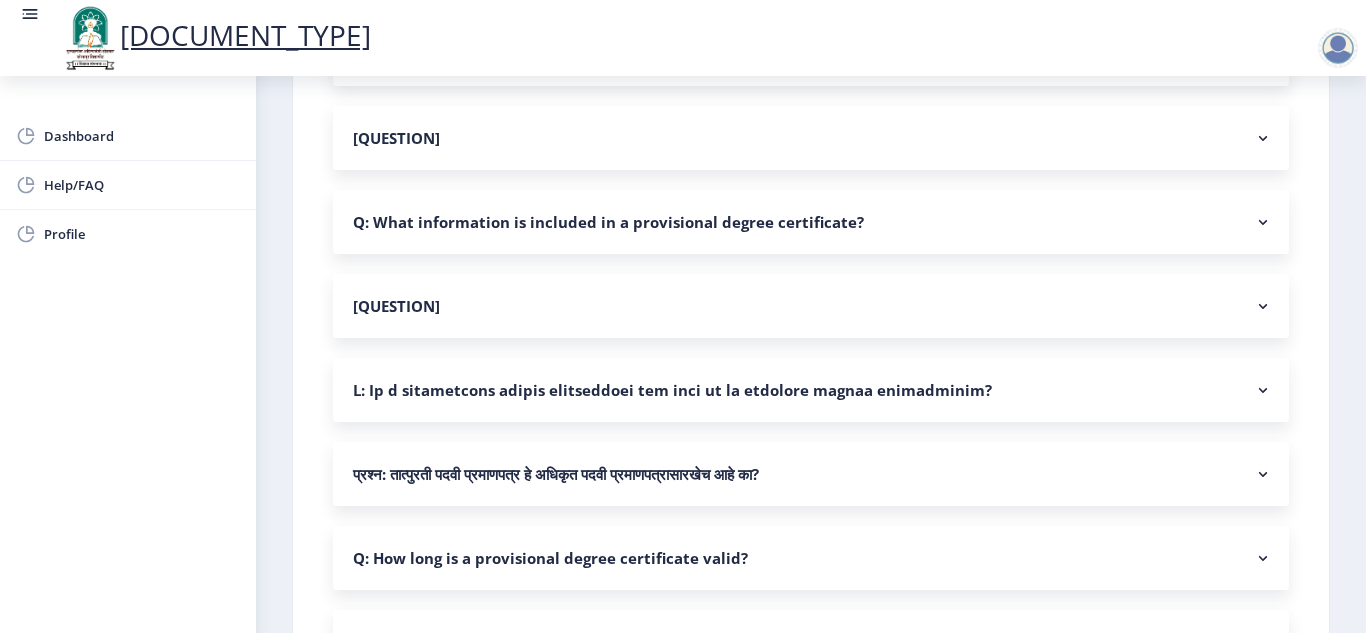 click on "प्रश्न: तात्पुरती पदवी प्रमाणपत्र हे अधिकृत पदवी प्रमाणपत्रासारखेच आहे का?" at bounding box center [811, 474] 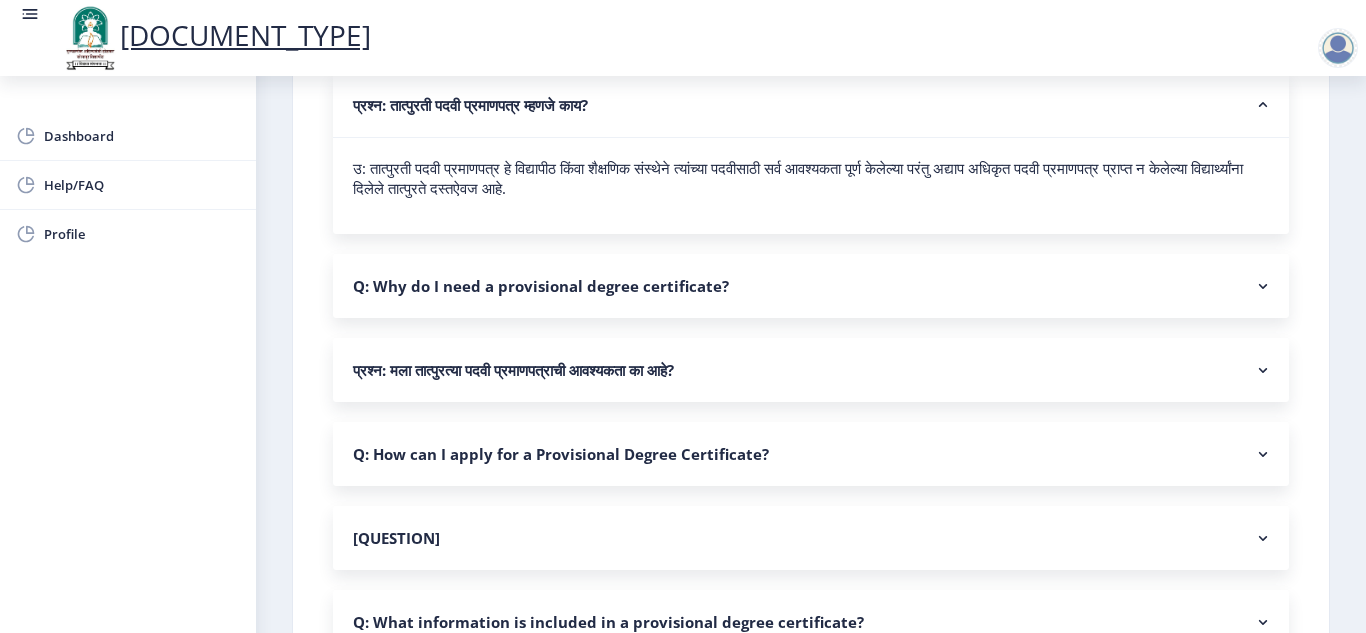 scroll, scrollTop: 0, scrollLeft: 0, axis: both 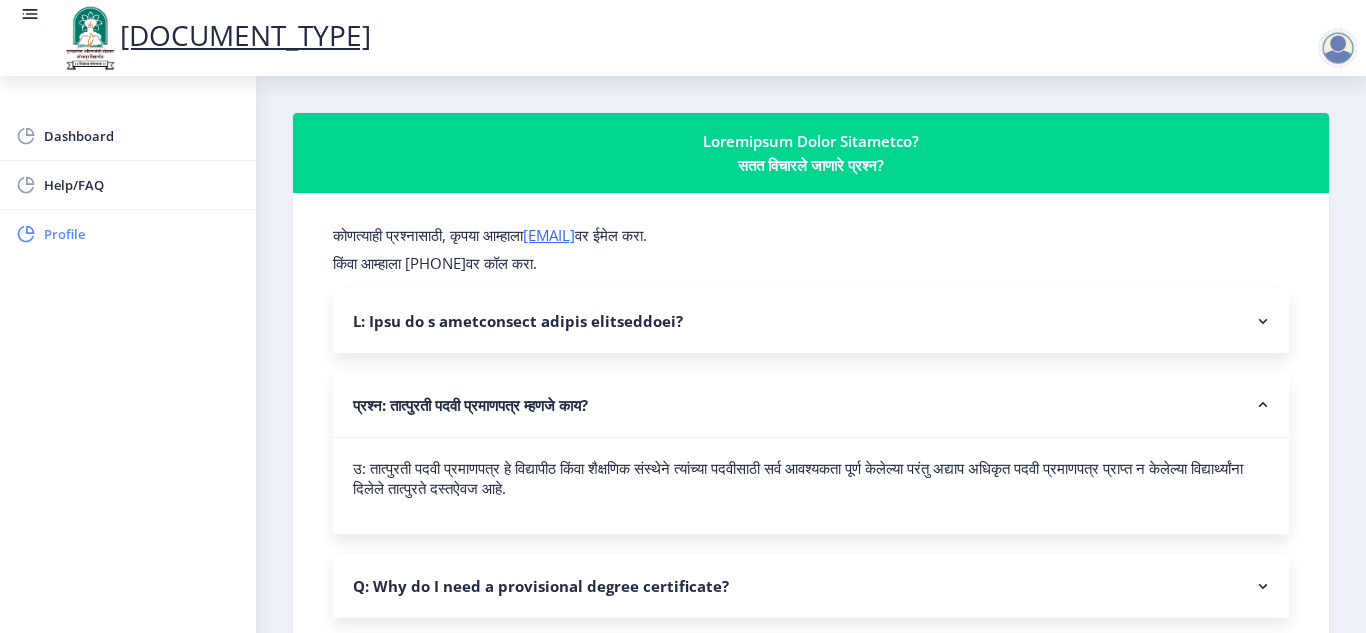 click on "Profile" at bounding box center (142, 234) 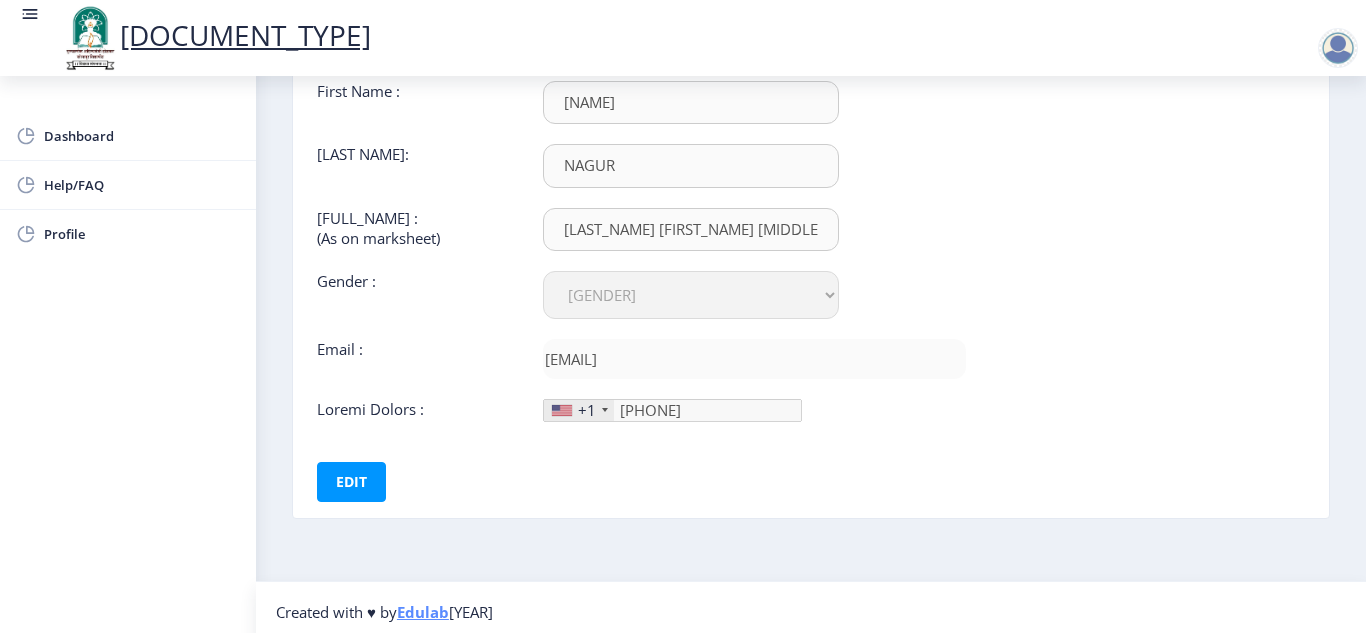 scroll, scrollTop: 158, scrollLeft: 0, axis: vertical 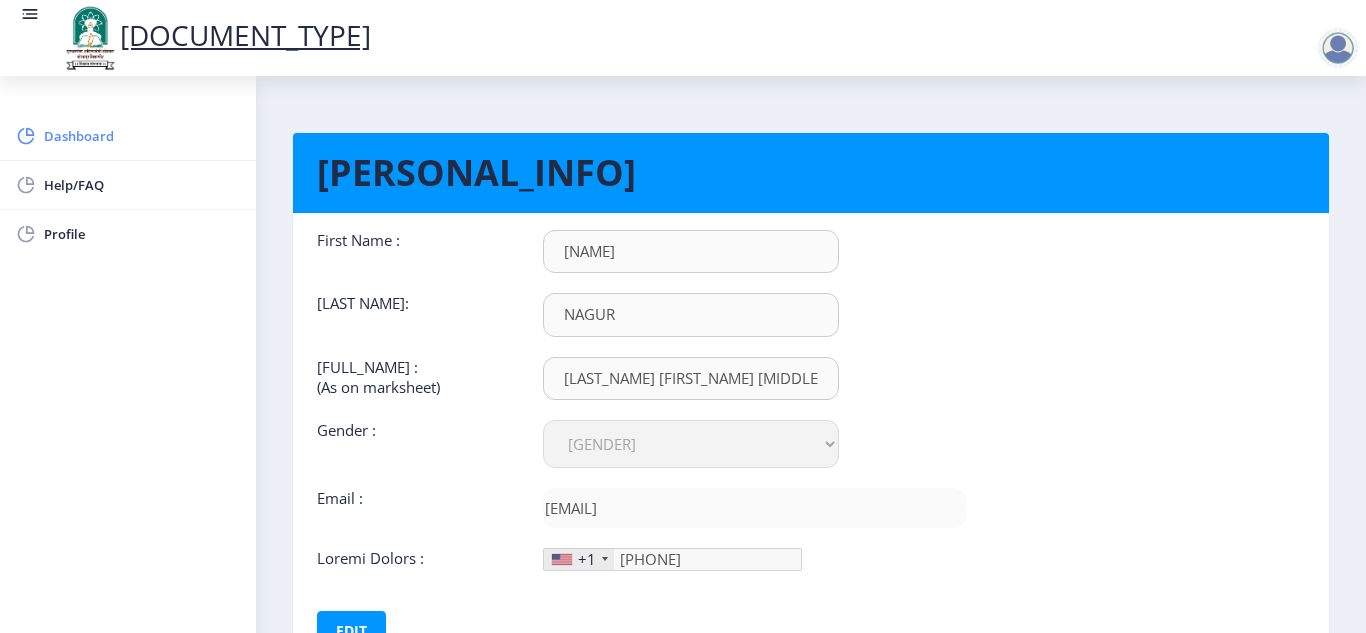 click on "Dashboard" at bounding box center [142, 136] 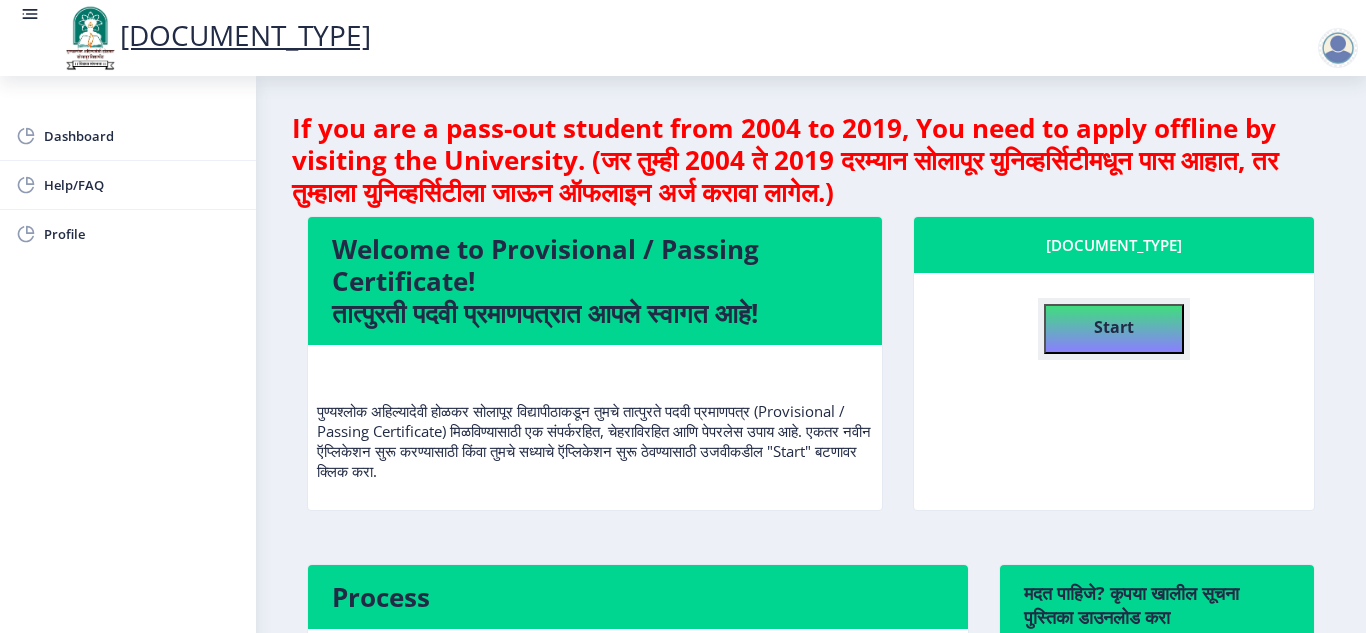 click on "Start" at bounding box center [1114, 327] 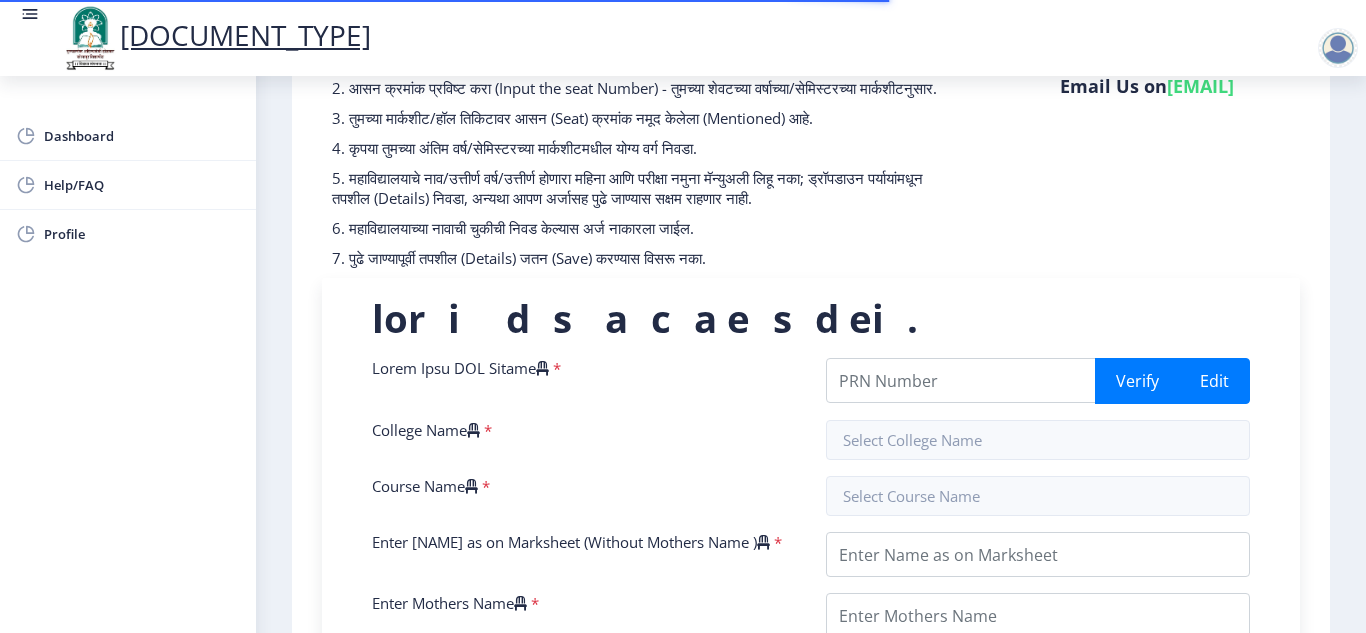 scroll, scrollTop: 200, scrollLeft: 0, axis: vertical 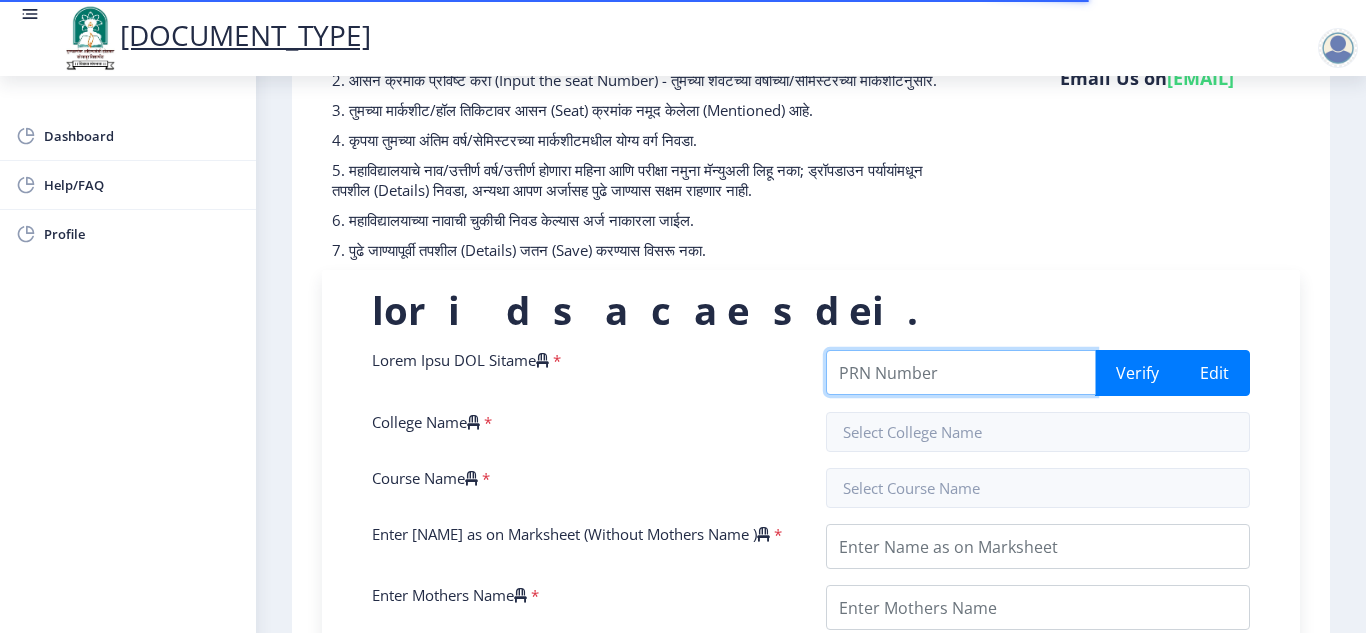click on "Lorem Ipsu DOL Sitame" at bounding box center (961, 372) 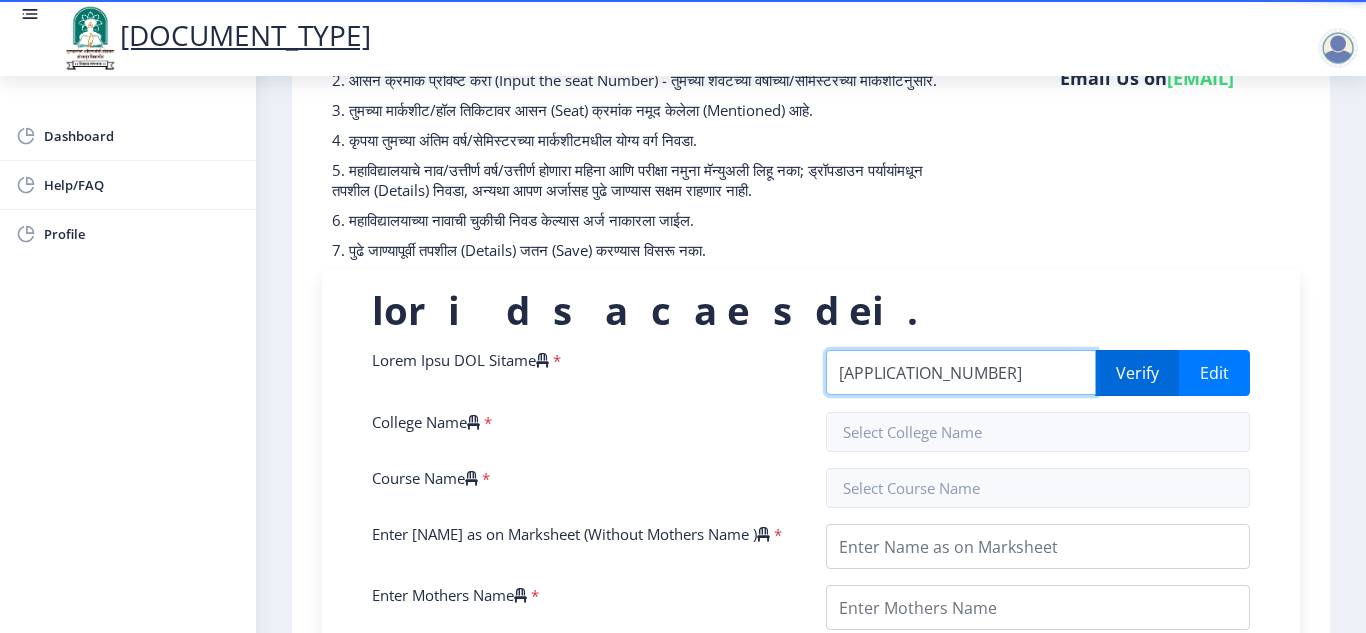 type on "[APPLICATION_NUMBER]" 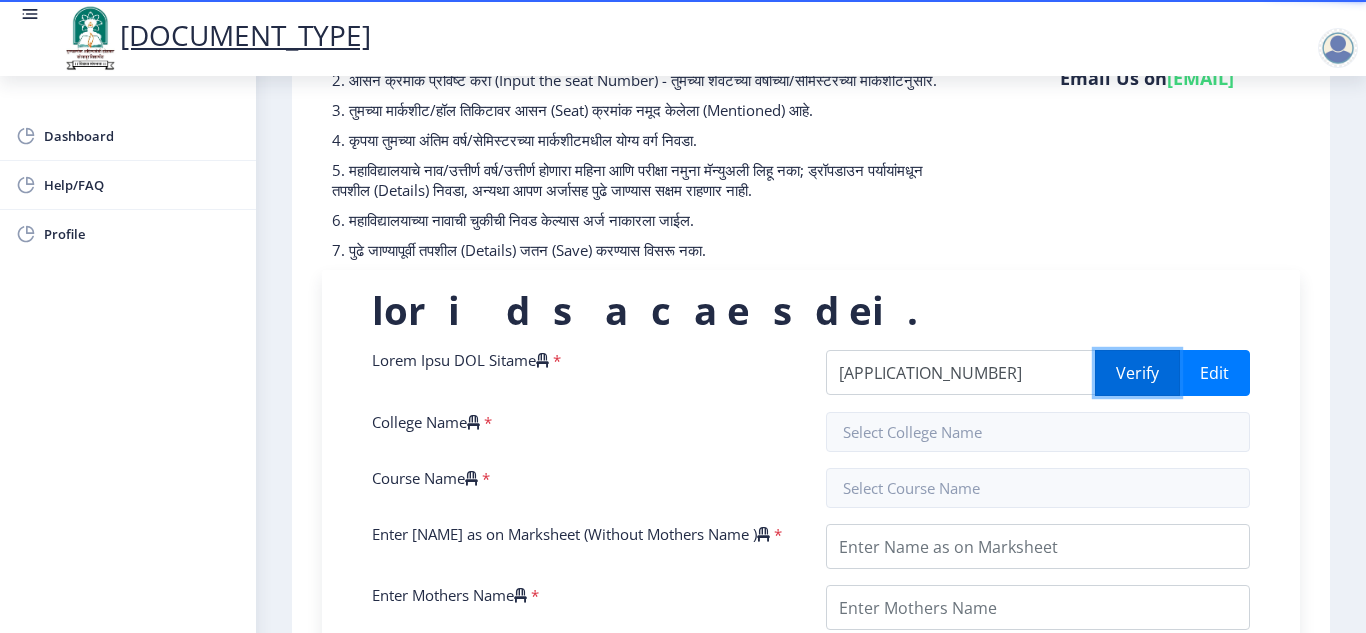 click on "Verify" at bounding box center [1137, 373] 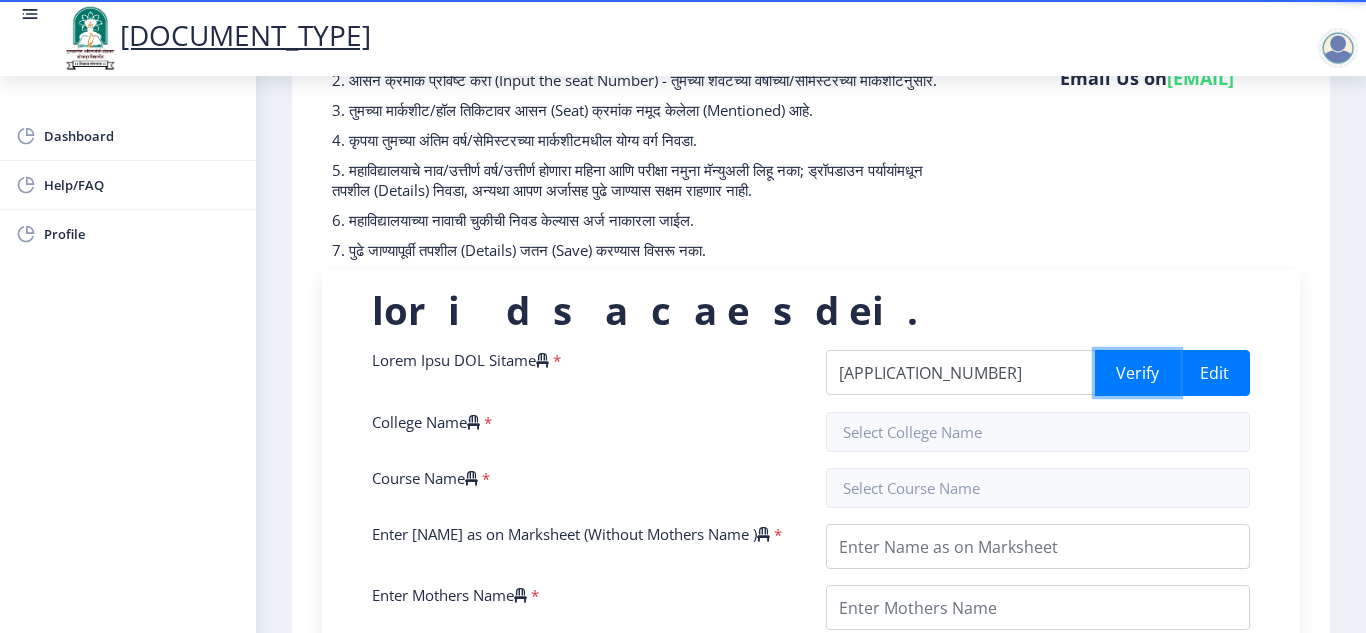 scroll, scrollTop: 300, scrollLeft: 0, axis: vertical 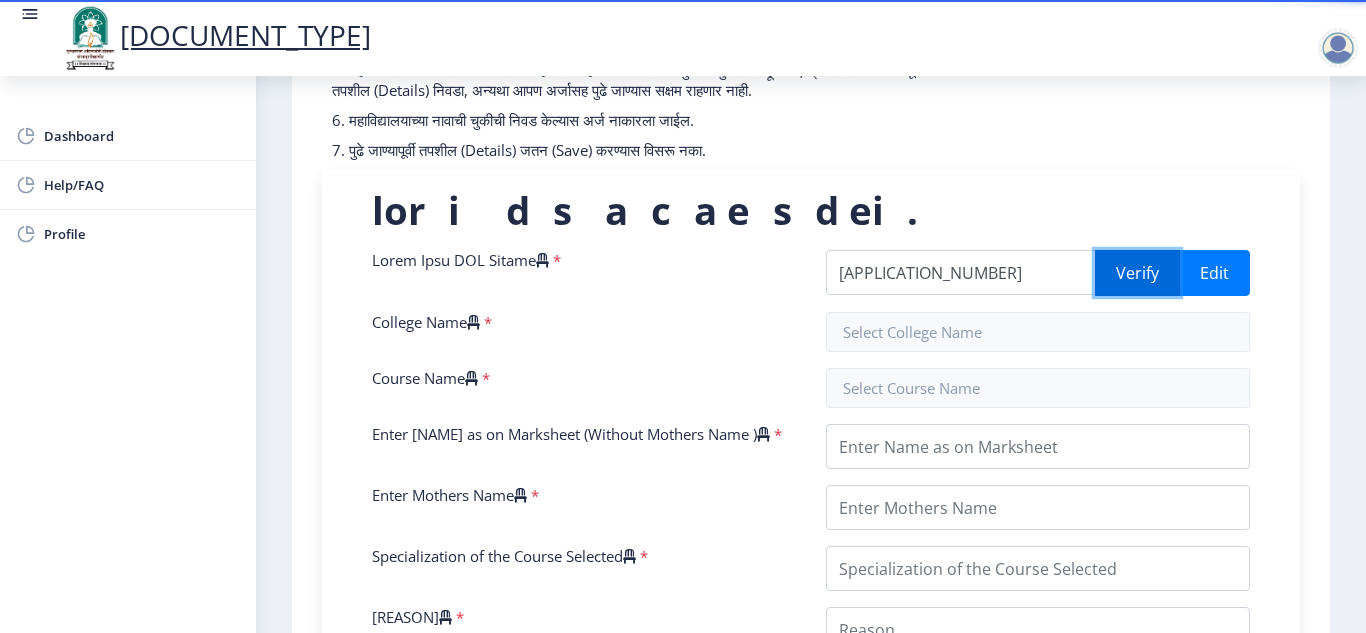 click on "Verify" at bounding box center (1137, 273) 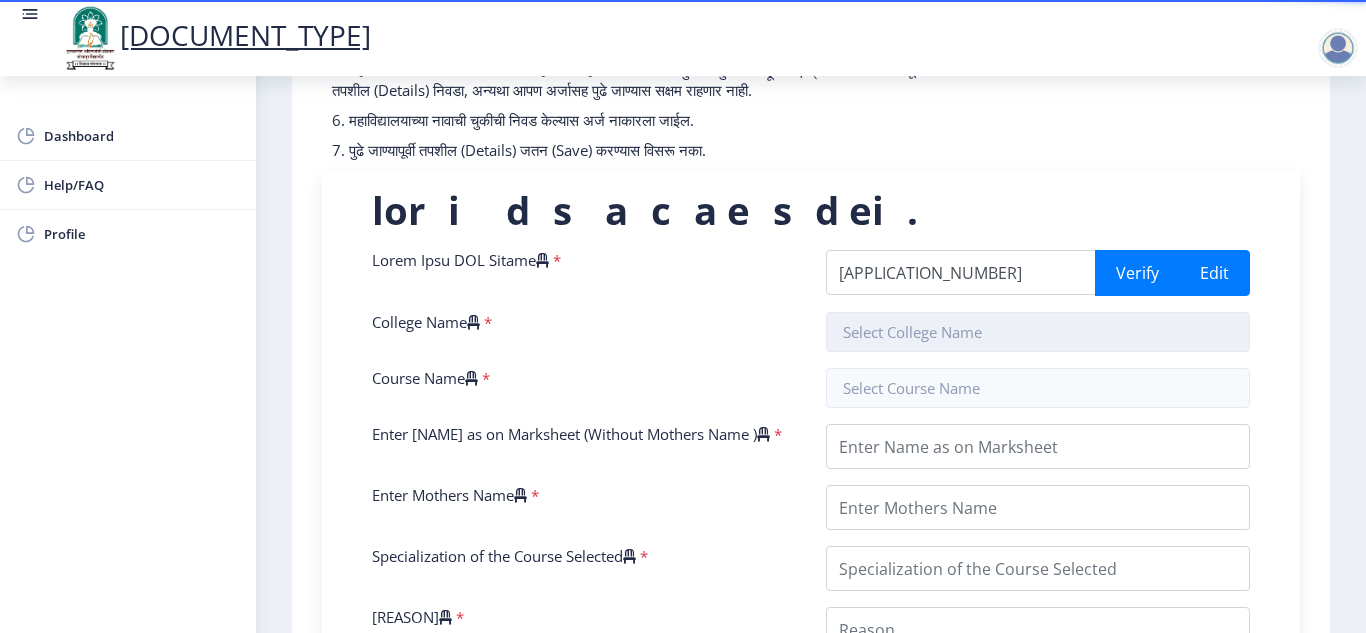 click at bounding box center (1038, 332) 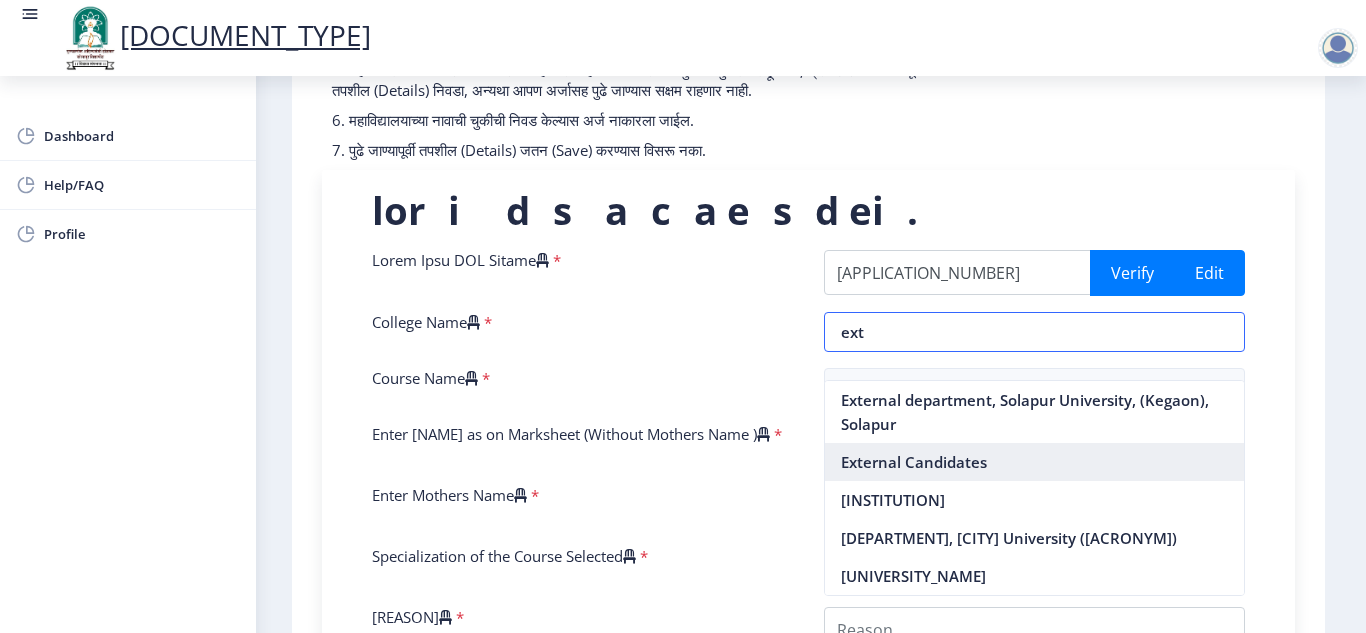 type on "ext" 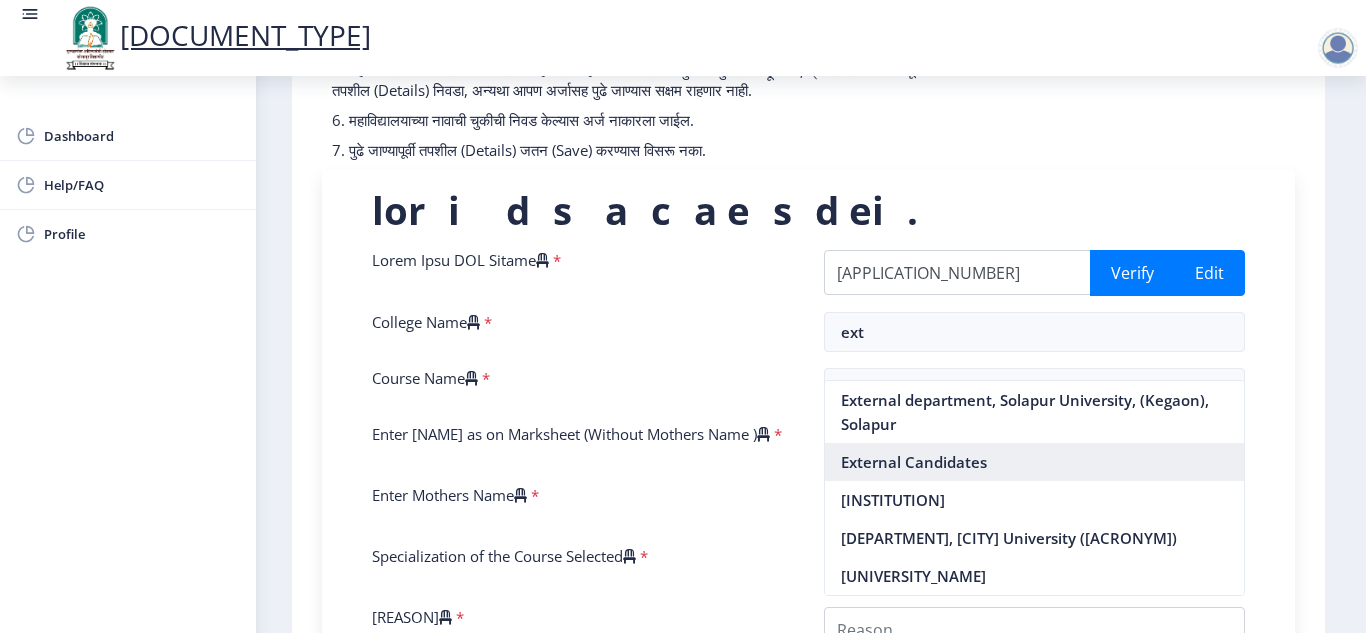 click on "External Candidates" at bounding box center [1035, 462] 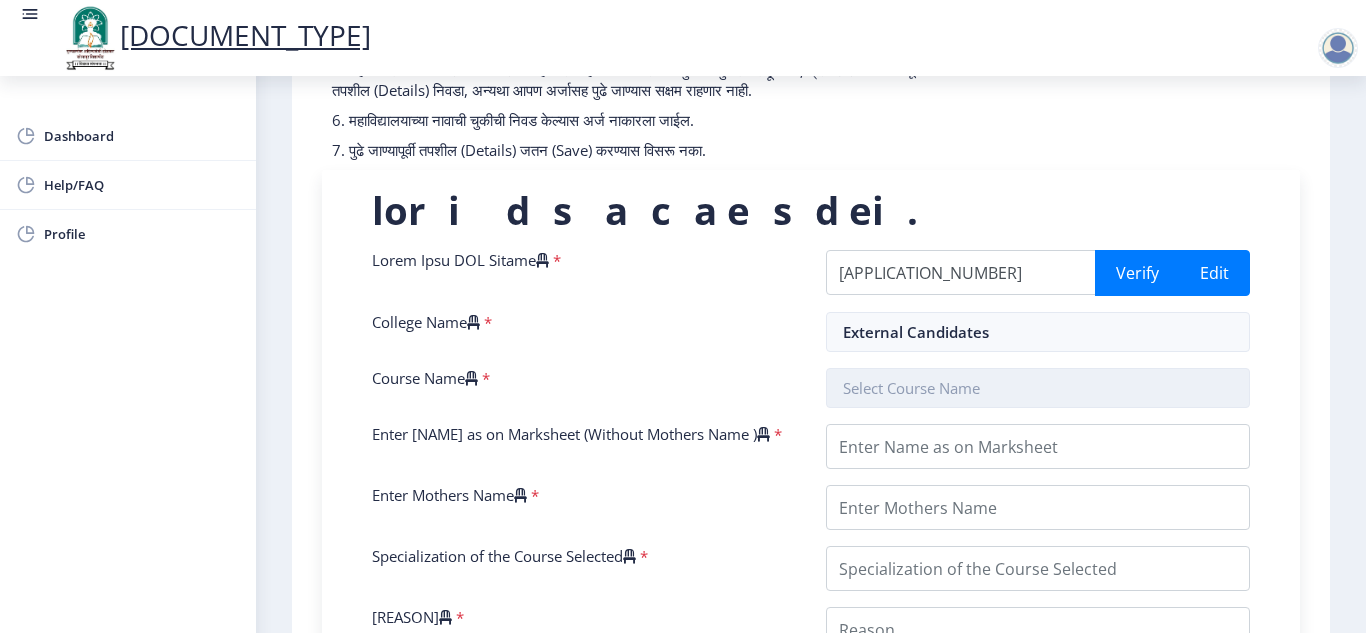 click at bounding box center (1038, 388) 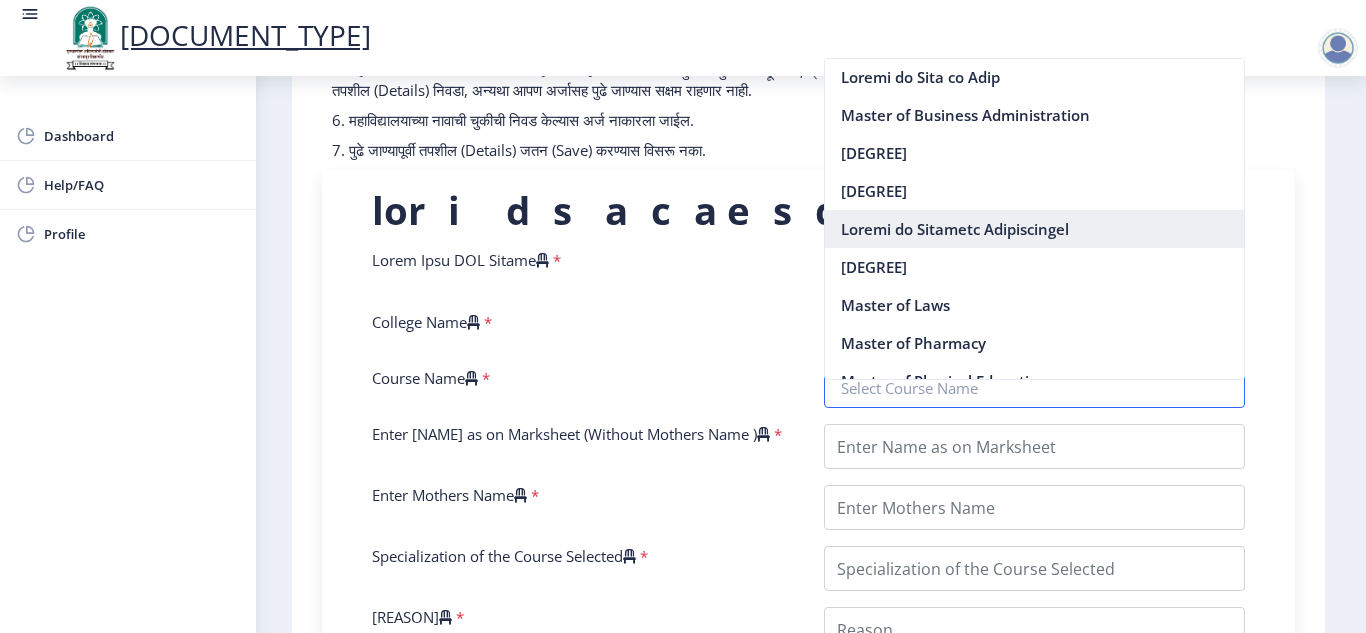 scroll, scrollTop: 1700, scrollLeft: 0, axis: vertical 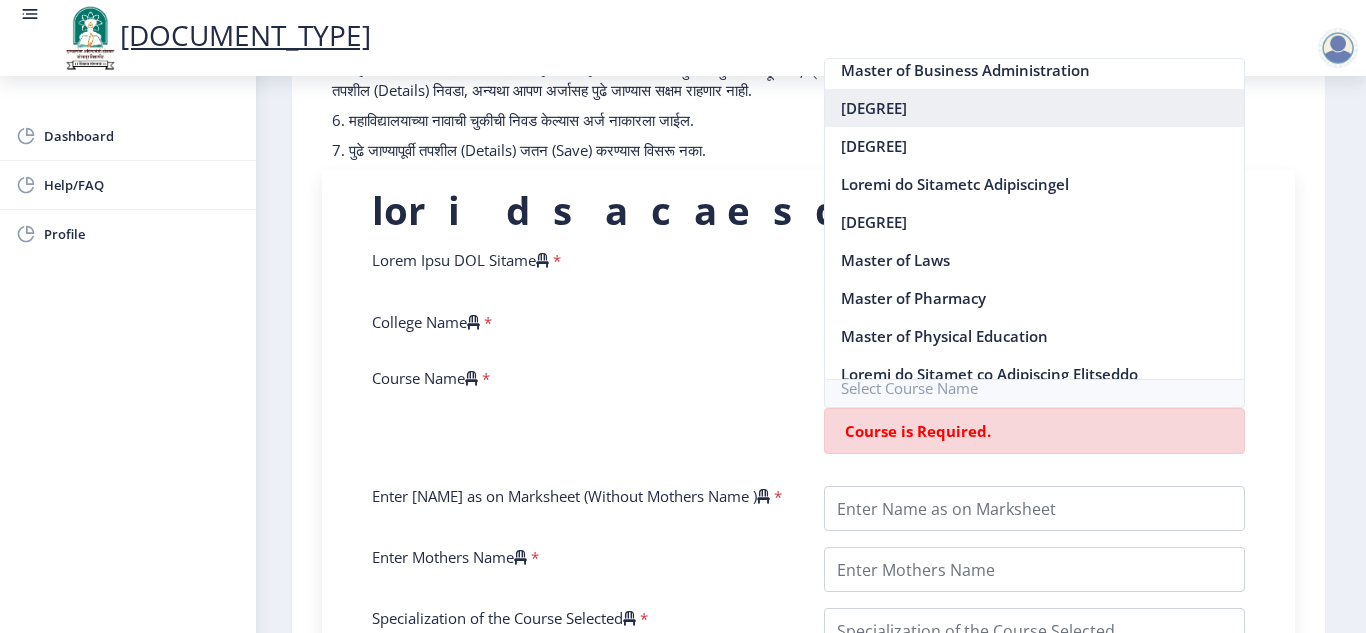 click on "[DEGREE]" at bounding box center (1035, 108) 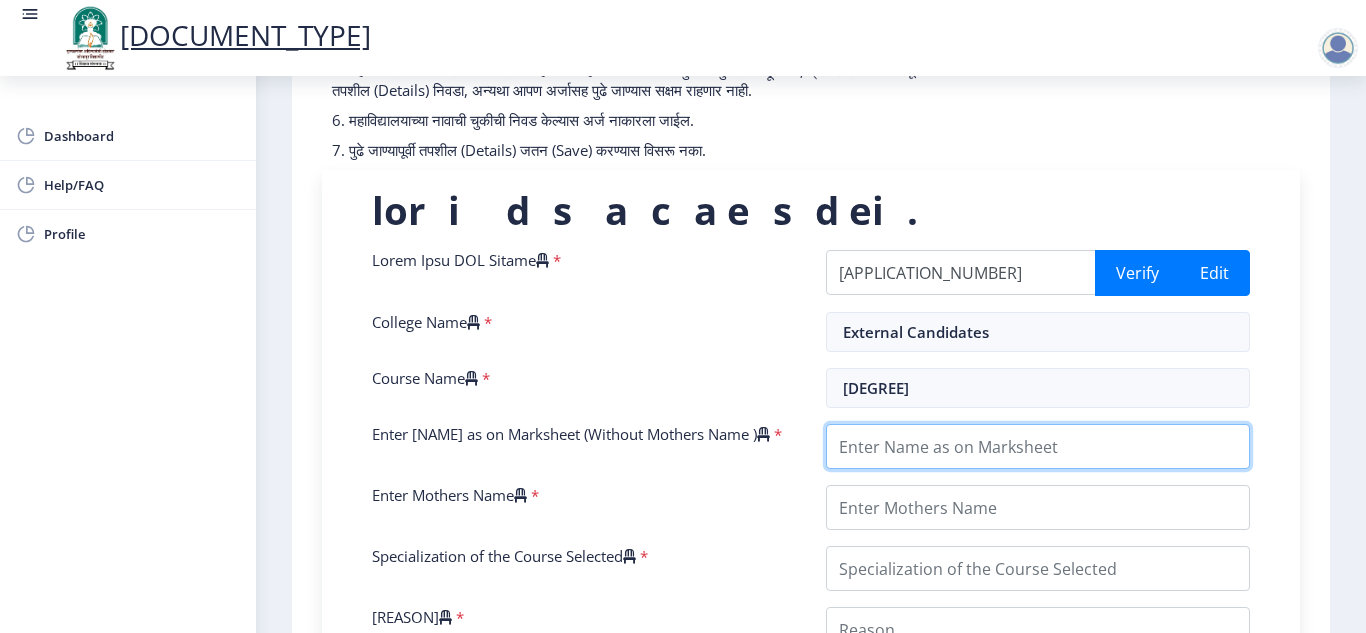 click on "Enter [NAME] as on Marksheet (Without Mothers Name )" at bounding box center (1038, 446) 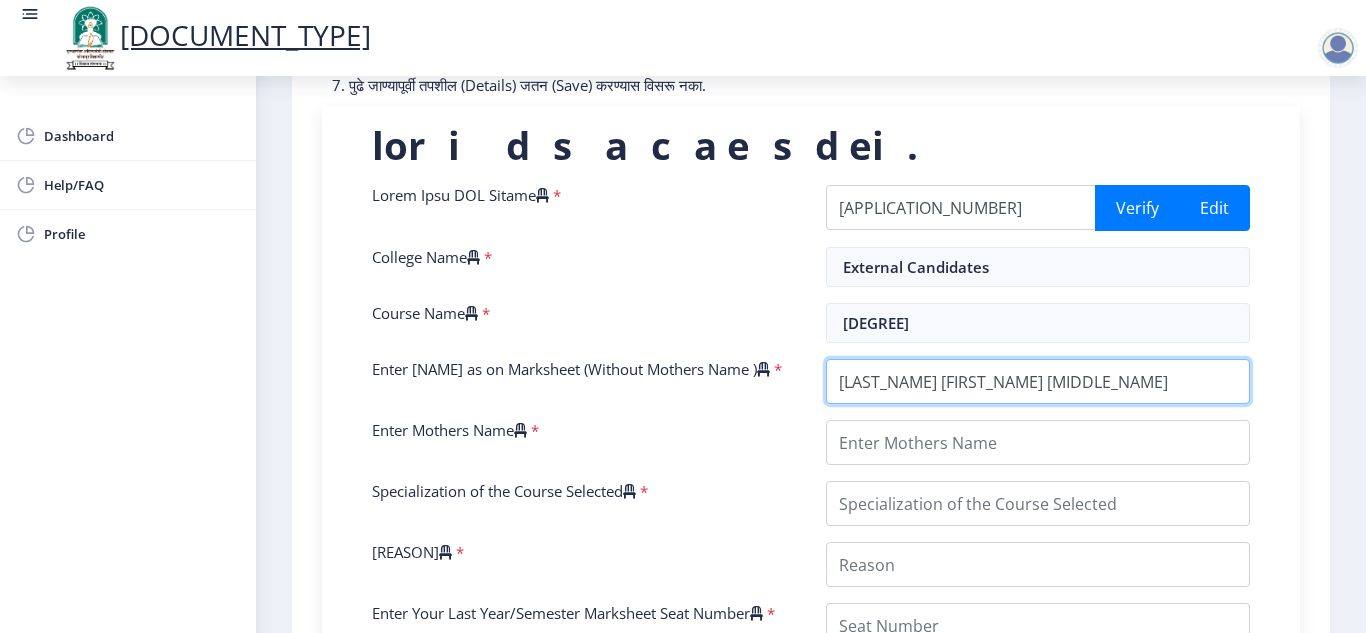 scroll, scrollTop: 400, scrollLeft: 0, axis: vertical 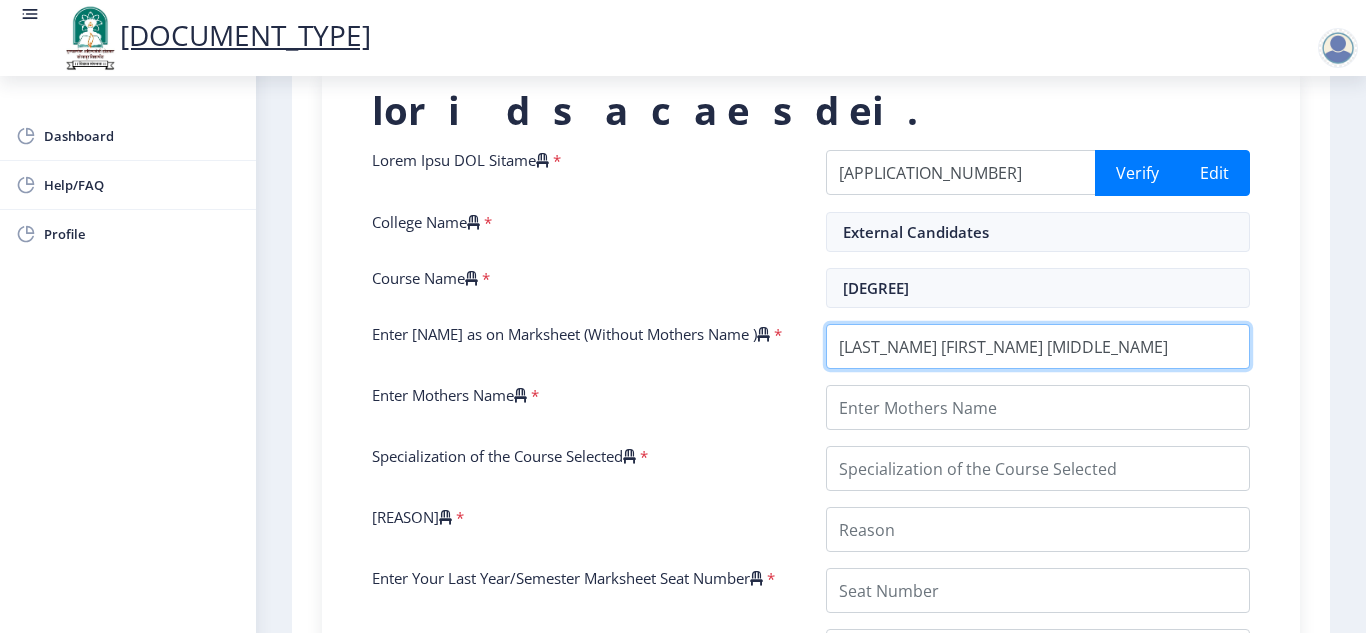 type on "[LAST_NAME] [FIRST_NAME] [MIDDLE_NAME]" 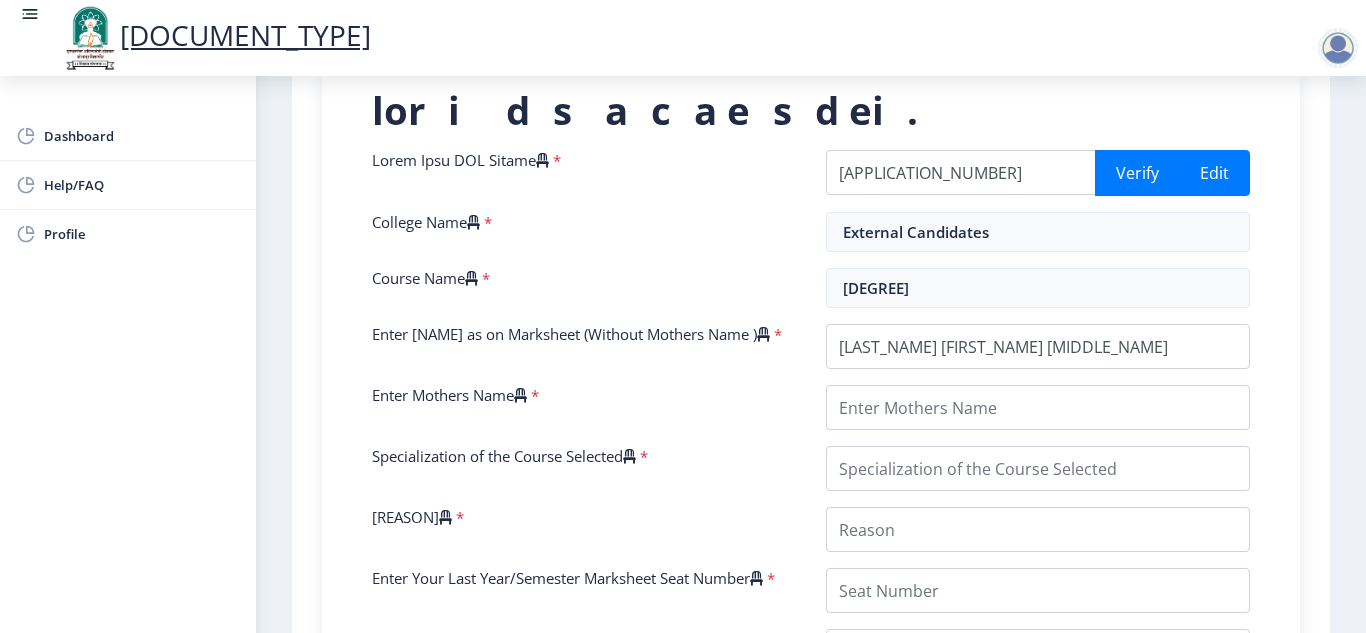 click on "Enter Your PRN Number    * [NUMBER] Verify Edit College Name   * External Candidates Course Name   * [DEGREE]  Enter Name as on Marksheet (Without Mothers Name )   *  Enter Mothers Name    *  Specialization of the Course Selected    *  Reason    *  Enter Your Last Year/Semester Marksheet Seat Number   * Enter Your last year/semester Class Obtained in Exam   * Select result/class  DISTINCTION   FIRST CLASS   HIGHER SECOND CLASS   SECOND CLASS   PASS CLASS   SUCCESSFUL   OUTSTANDING - EXEMPLARY  Grade O Grade A+ Grade A Grade B+ Grade B Grade C+ Grade C Grade F/FC Grade F Grade D Grade E FIRST CLASS WITH DISTINCTION Select Regular/External   *  Select Regular/External   Regular  External  Special Select ATKT   *  Select AT/KT   None ATKT  Enter Passing Year   *  [YEAR]   [YEAR]   [YEAR]   [YEAR]   [YEAR]   [YEAR]   [YEAR]   [YEAR]   [YEAR]   [YEAR]   [YEAR]   [YEAR]   [YEAR]   [YEAR]   [YEAR]   [YEAR]   [YEAR]   [YEAR]   [YEAR]   [YEAR]   [YEAR]   [YEAR]   [YEAR]   [YEAR]   [YEAR]   [YEAR]   [YEAR]   [YEAR]   [YEAR]   [YEAR]" at bounding box center (811, 572) 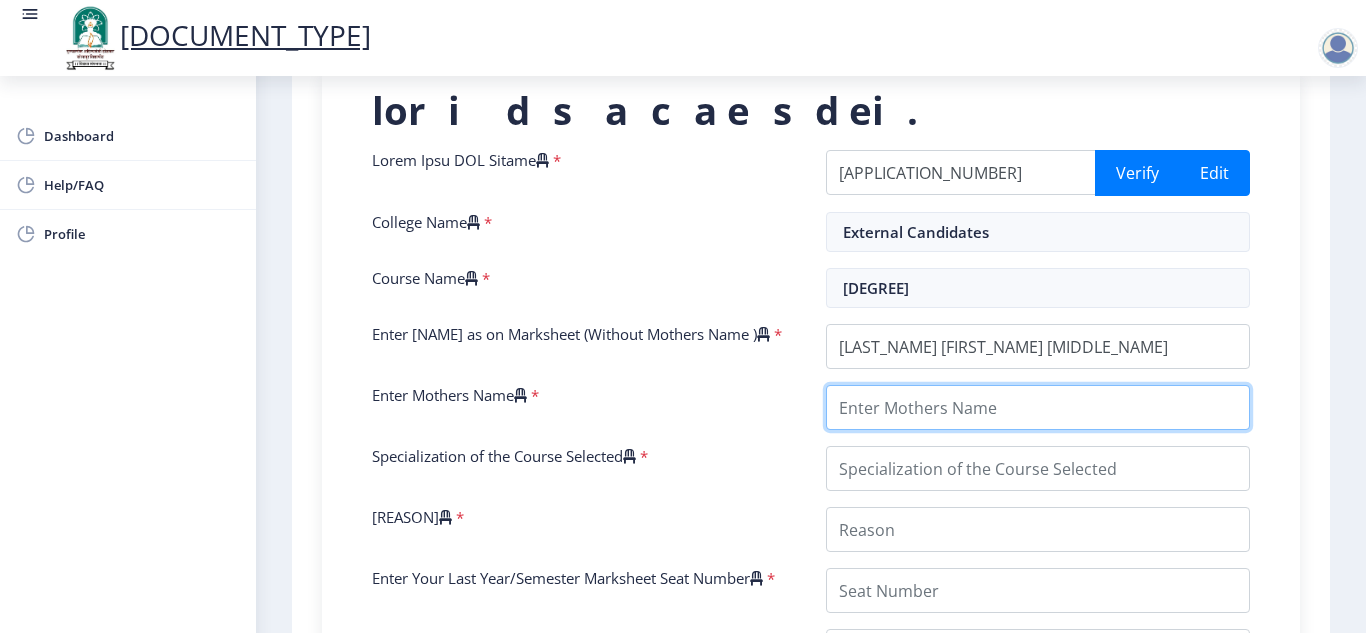 click on "Enter Mothers Name" at bounding box center [1038, 407] 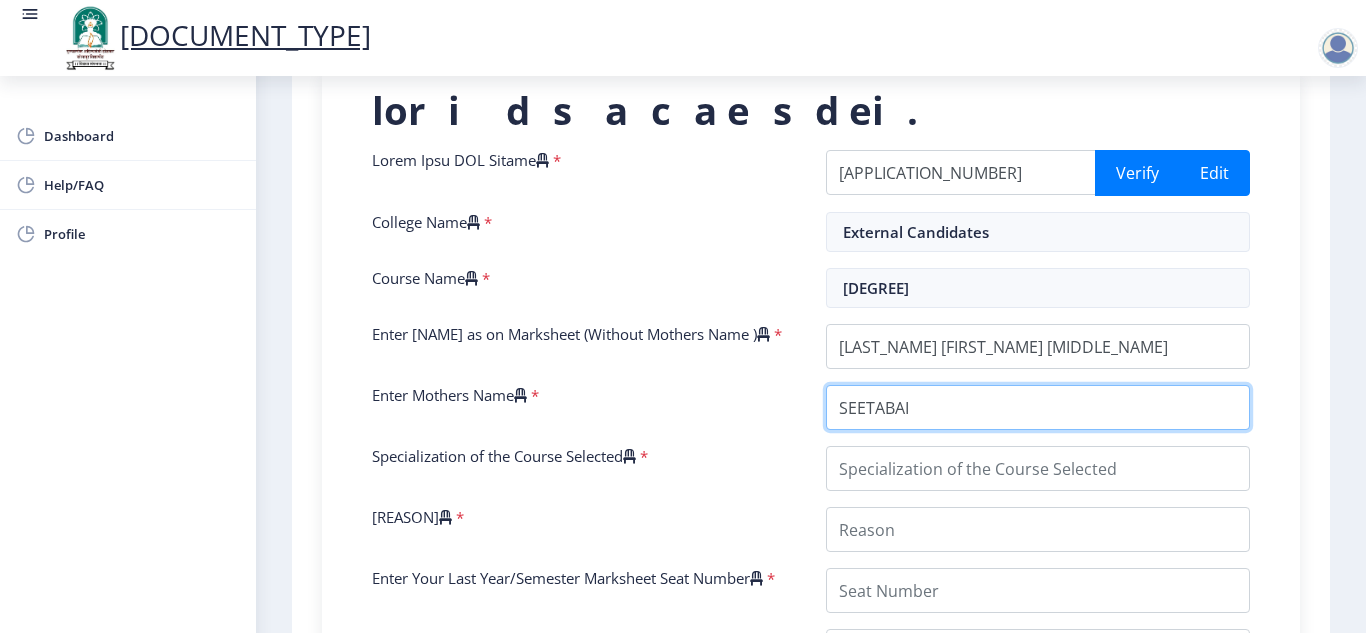type on "SEETABAI" 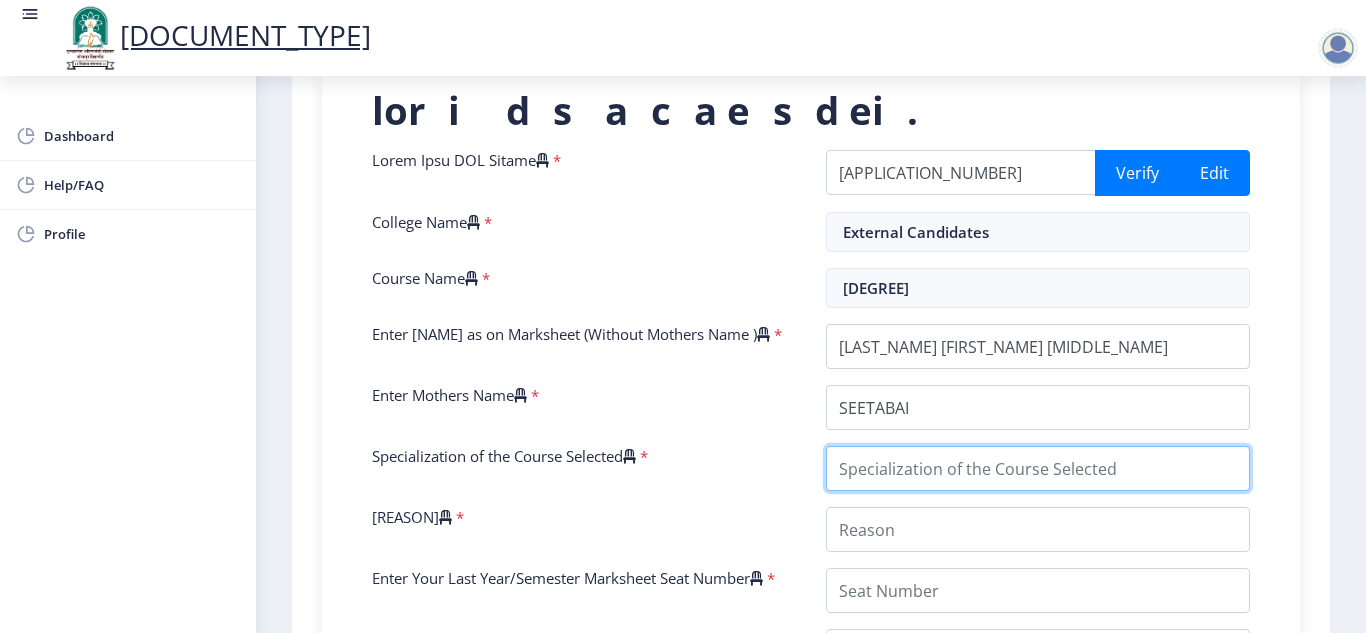 click on "Specialization of the Course Selected" at bounding box center [1038, 468] 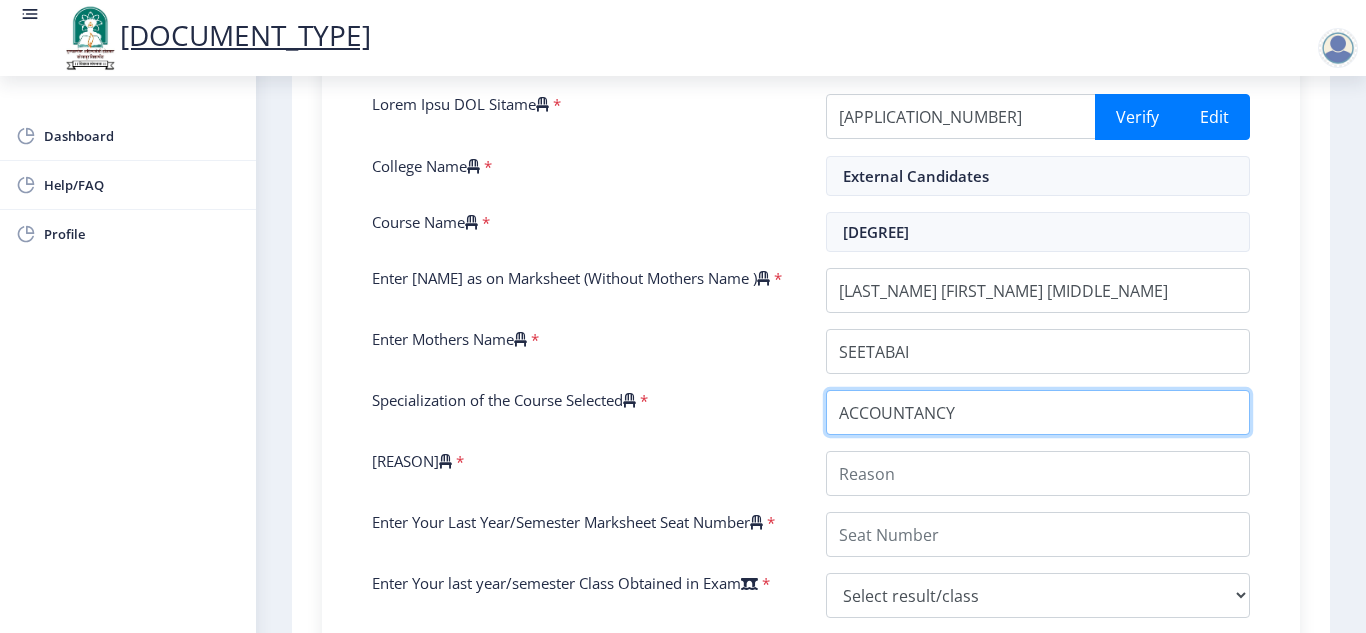 scroll, scrollTop: 500, scrollLeft: 0, axis: vertical 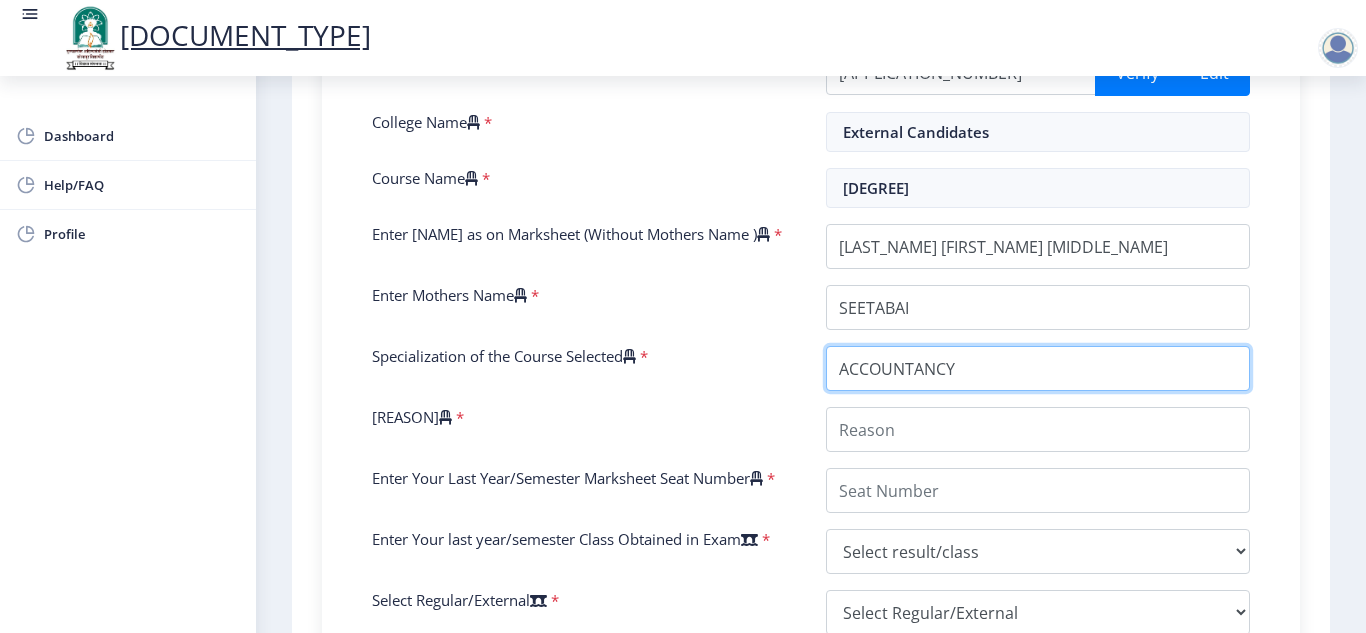 type on "ACCOUNTANCY" 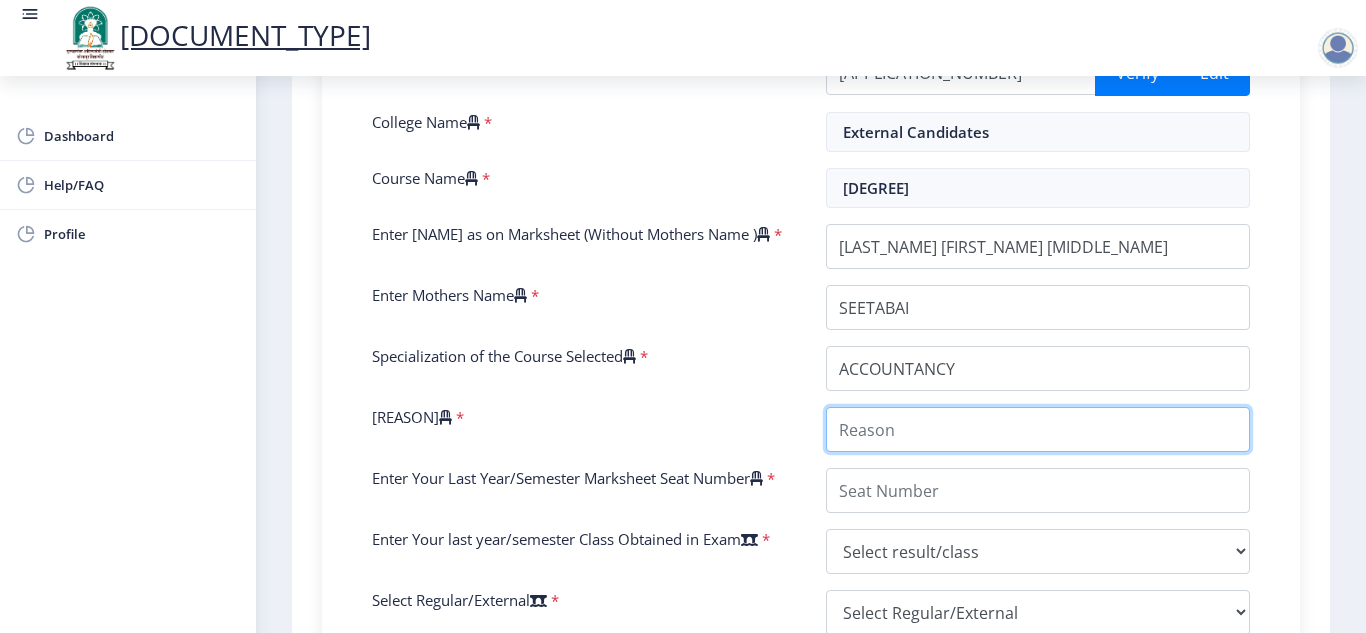 click on "[REASON]" at bounding box center (1038, 429) 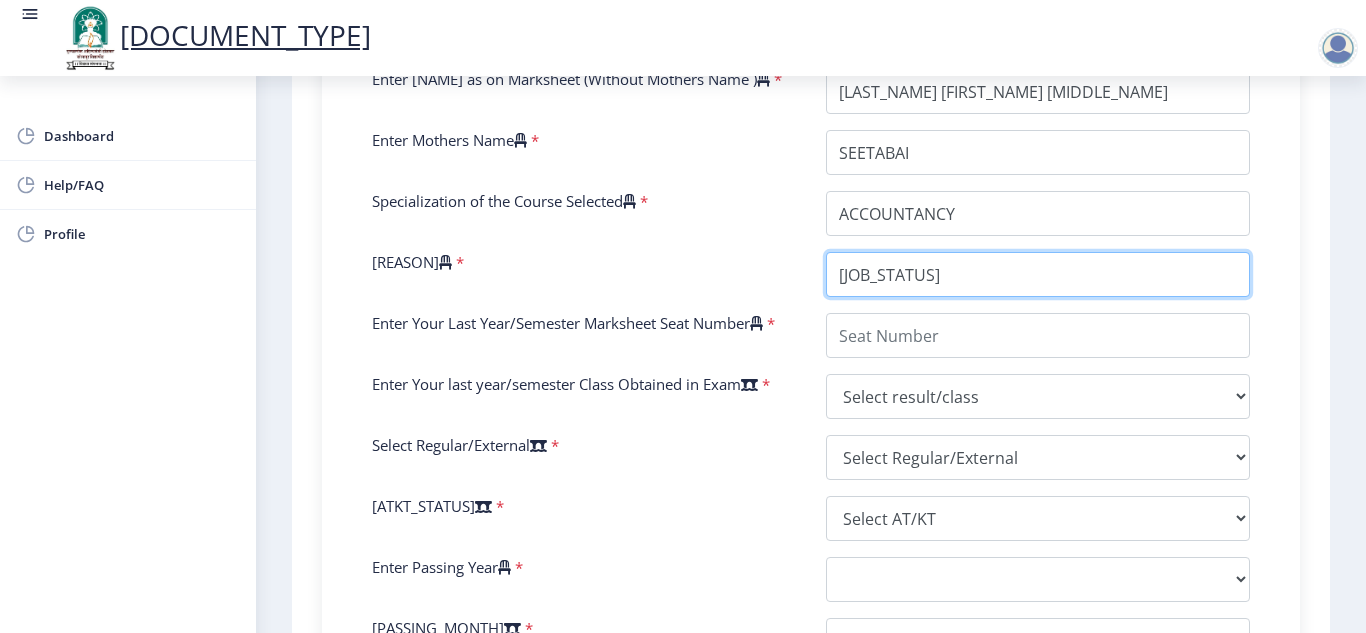 scroll, scrollTop: 700, scrollLeft: 0, axis: vertical 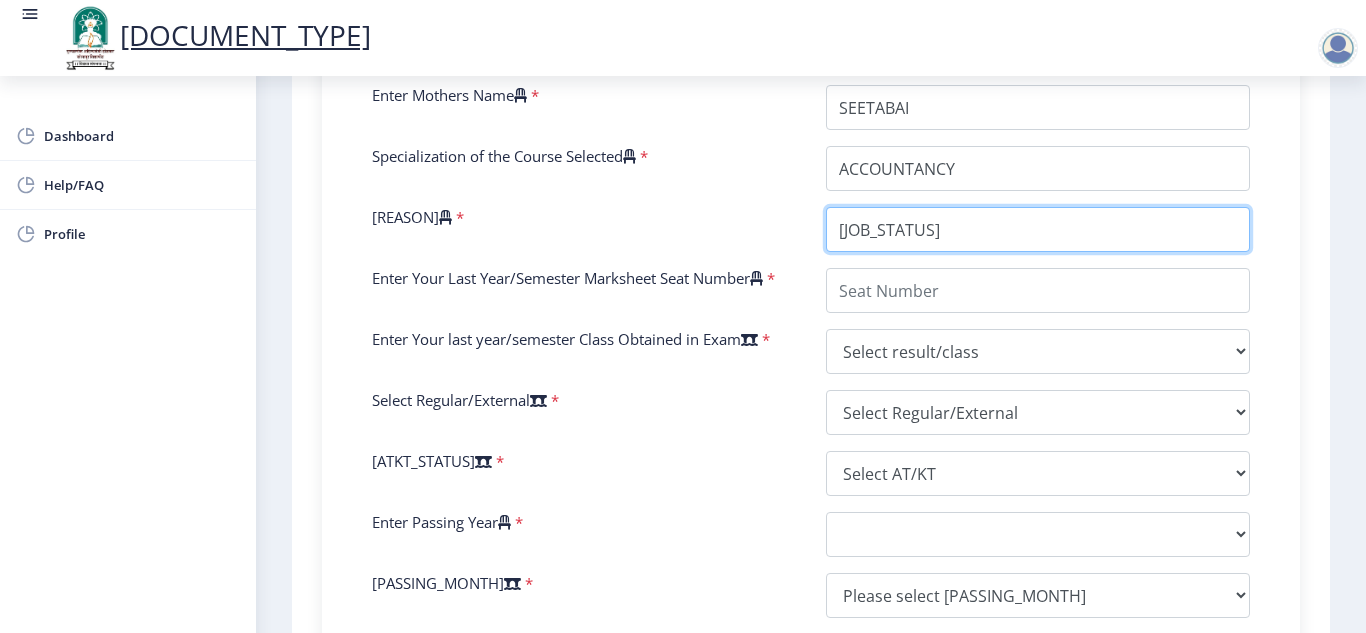 type on "[JOB_STATUS]" 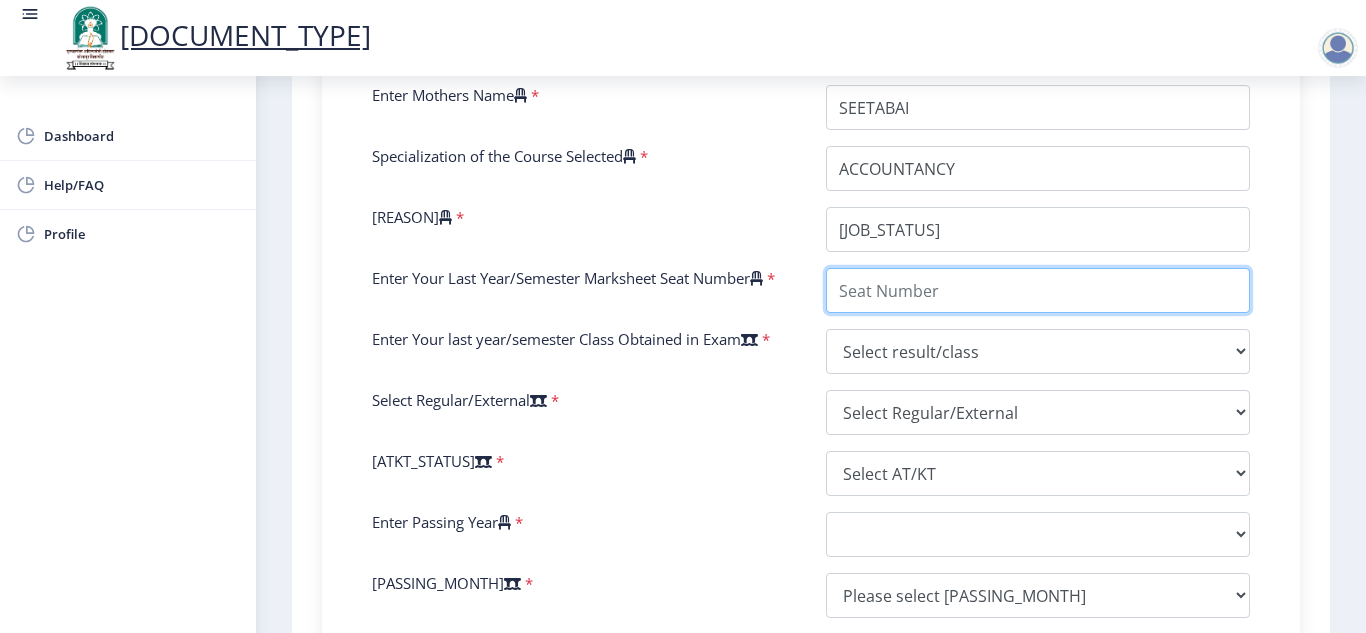 click on "Enter Your Last Year/Semester Marksheet Seat Number" at bounding box center (1038, 290) 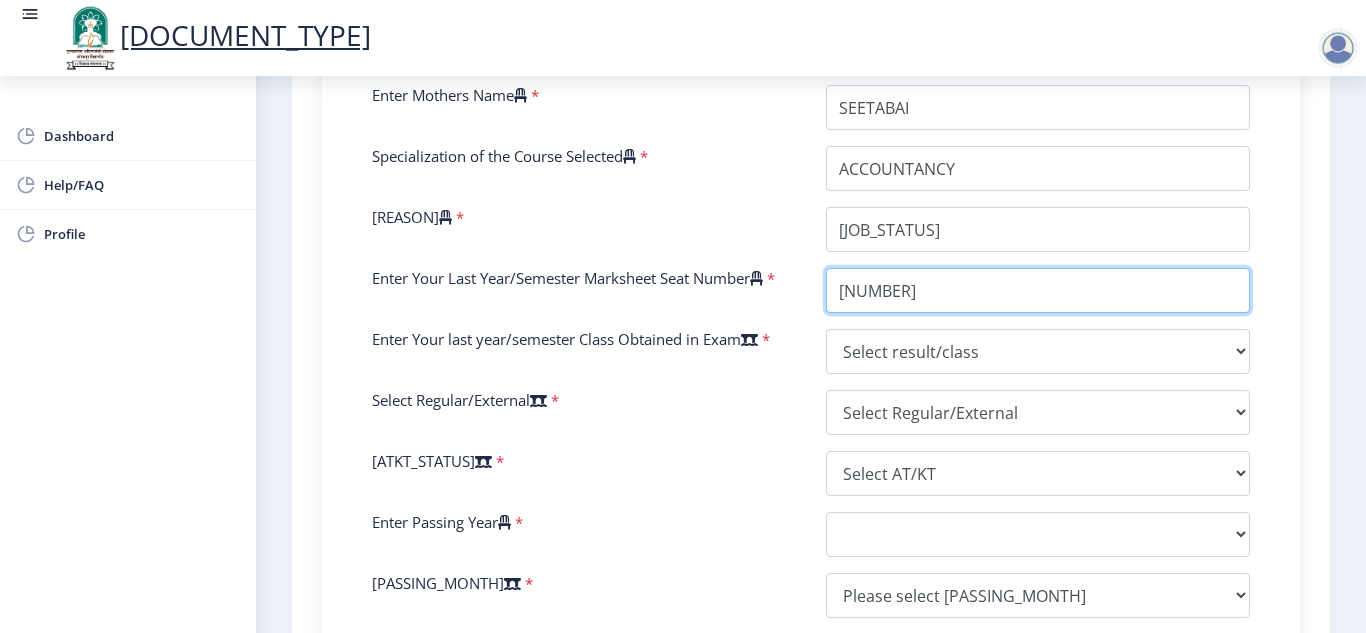 type on "[NUMBER]" 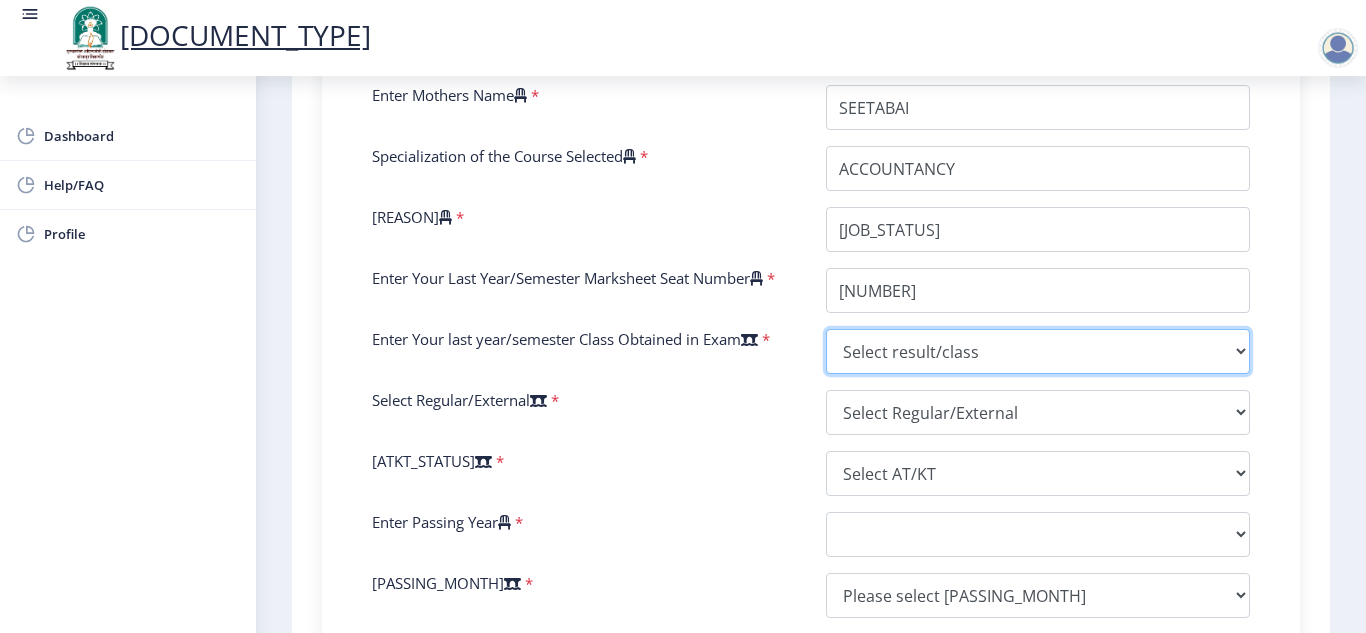 click on "Select result/class  DISTINCTION   FIRST CLASS   HIGHER SECOND CLASS   SECOND CLASS   PASS CLASS   SUCCESSFUL   OUTSTANDING - EXEMPLARY  Grade O Grade A+ Grade A Grade B+ Grade B Grade C+ Grade C Grade F/FC Grade F Grade D Grade E FIRST CLASS WITH DISTINCTION" at bounding box center [1038, 351] 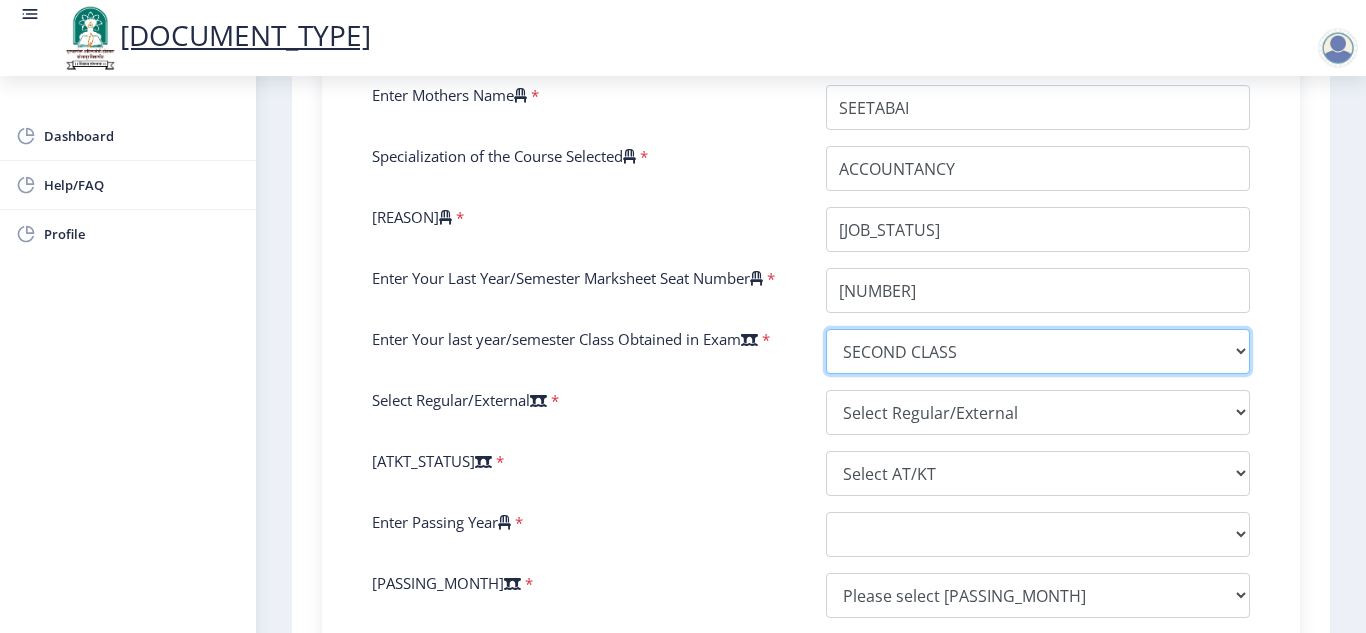 click on "Select result/class  DISTINCTION   FIRST CLASS   HIGHER SECOND CLASS   SECOND CLASS   PASS CLASS   SUCCESSFUL   OUTSTANDING - EXEMPLARY  Grade O Grade A+ Grade A Grade B+ Grade B Grade C+ Grade C Grade F/FC Grade F Grade D Grade E FIRST CLASS WITH DISTINCTION" at bounding box center (1038, 351) 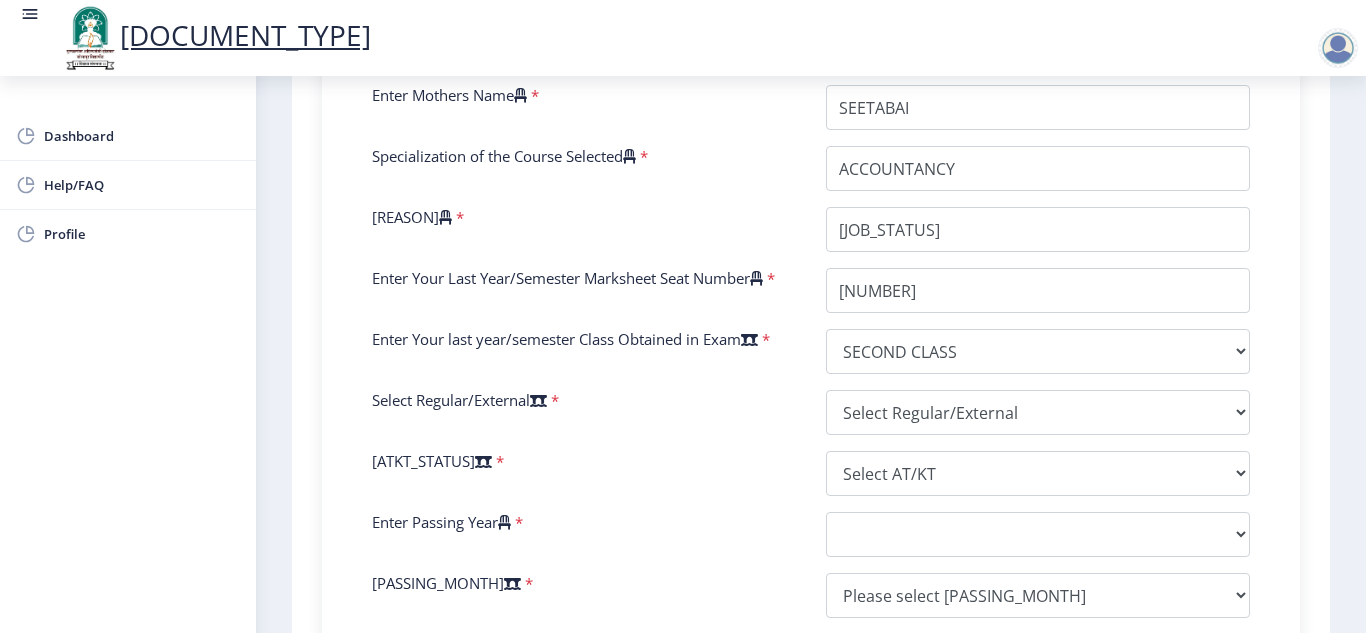 click on "Enter Your PRN Number    * [NUMBER] Verify Edit College Name   * External Candidates Course Name   * [DEGREE]  Enter Name as on Marksheet (Without Mothers Name )   *  Enter Mothers Name    *  Specialization of the Course Selected    *  Reason    *  Enter Your Last Year/Semester Marksheet Seat Number   * Enter Your last year/semester Class Obtained in Exam   * Select result/class  DISTINCTION   FIRST CLASS   HIGHER SECOND CLASS   SECOND CLASS   PASS CLASS   SUCCESSFUL   OUTSTANDING - EXEMPLARY  Grade O Grade A+ Grade A Grade B+ Grade B Grade C+ Grade C Grade F/FC Grade F Grade D Grade E FIRST CLASS WITH DISTINCTION Select Regular/External   *  Select Regular/External   Regular  External  Special Select ATKT   *  Select AT/KT   None ATKT  Enter Passing Year   *  [YEAR]   [YEAR]   [YEAR]   [YEAR]   [YEAR]   [YEAR]   [YEAR]   [YEAR]   [YEAR]   [YEAR]   [YEAR]   [YEAR]   [YEAR]   [YEAR]   [YEAR]   [YEAR]   [YEAR]   [YEAR]   [YEAR]   [YEAR]   [YEAR]   [YEAR]   [YEAR]   [YEAR]   [YEAR]   [YEAR]   [YEAR]   [YEAR]   [YEAR]   [YEAR]" at bounding box center [811, 272] 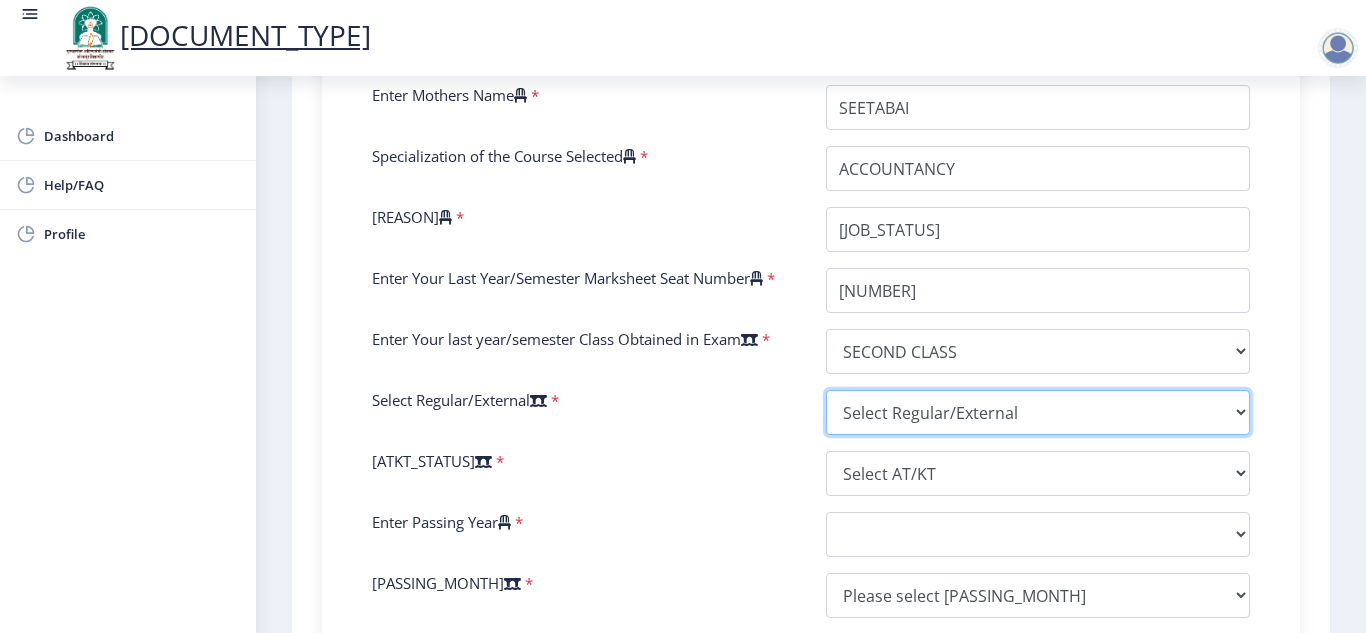 click on "Select Regular/External   Regular  External  Special" at bounding box center [1038, 412] 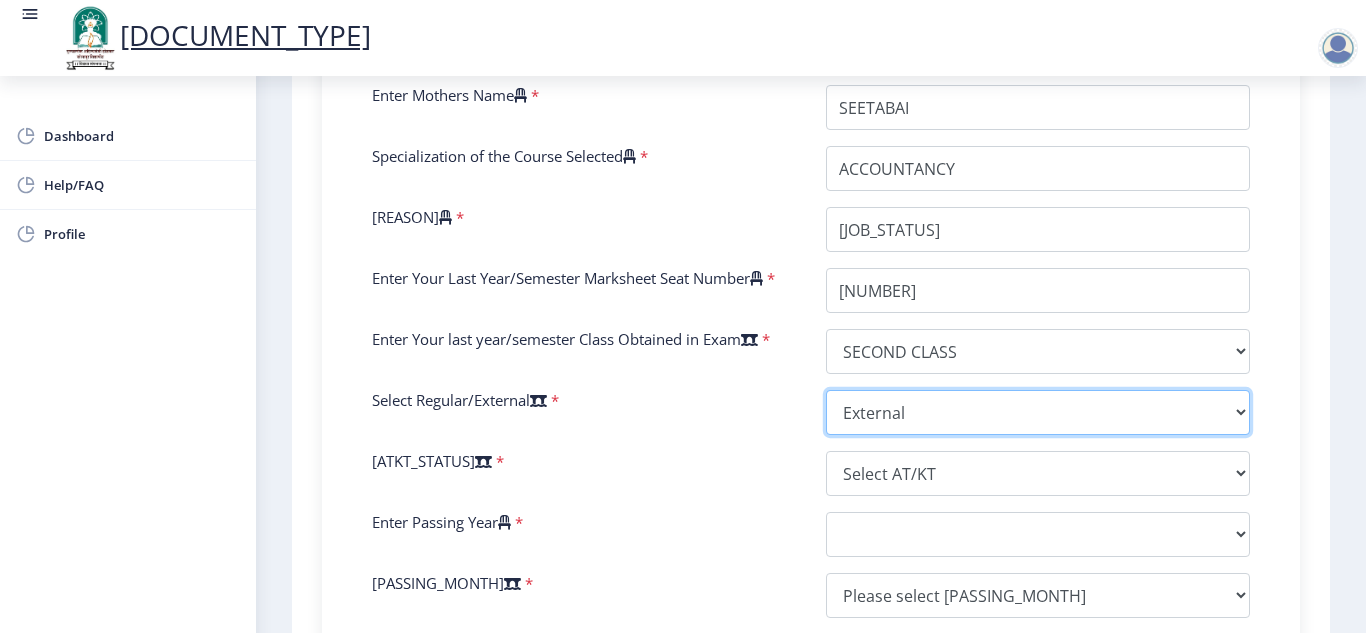 click on "Select Regular/External   Regular  External  Special" at bounding box center [1038, 412] 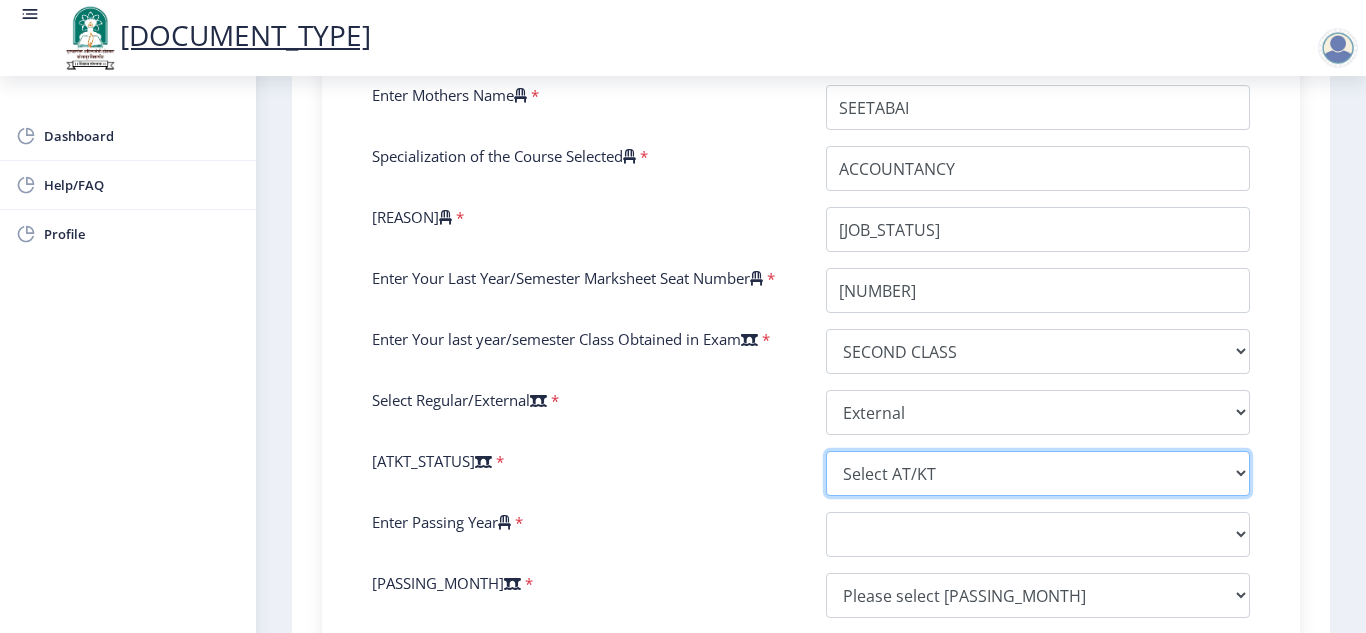 click on "Select AT/KT   None ATKT" at bounding box center (1038, 473) 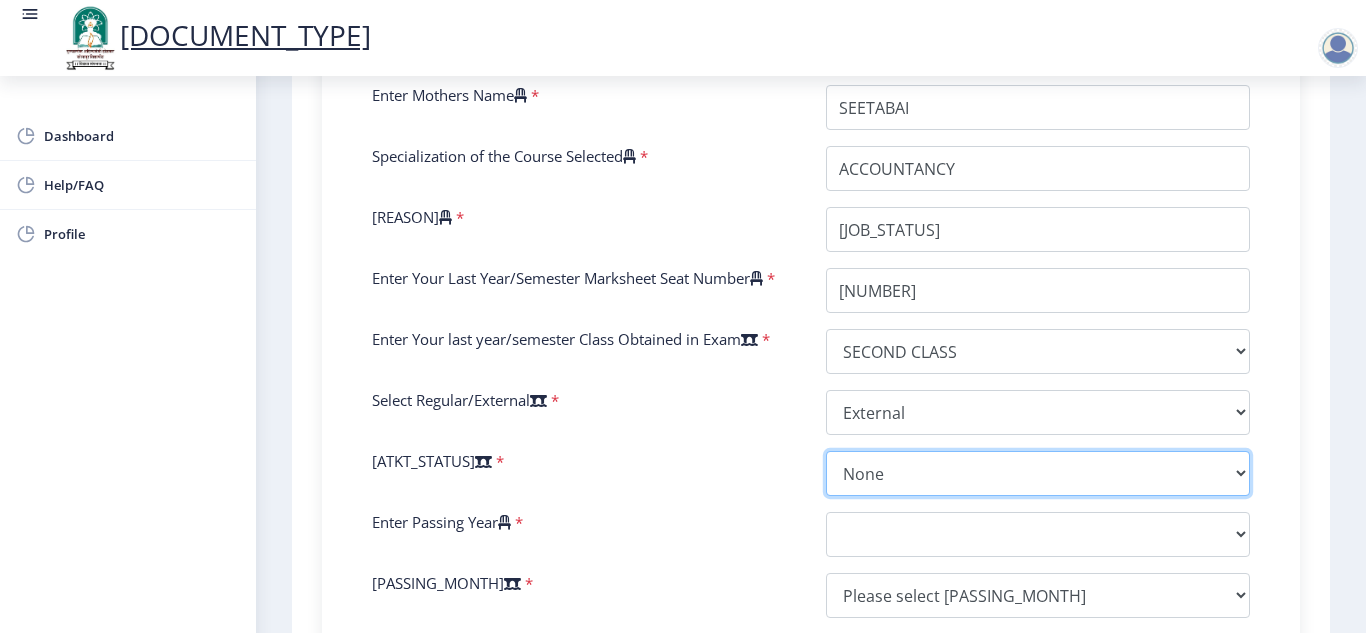 click on "Select AT/KT   None ATKT" at bounding box center (1038, 473) 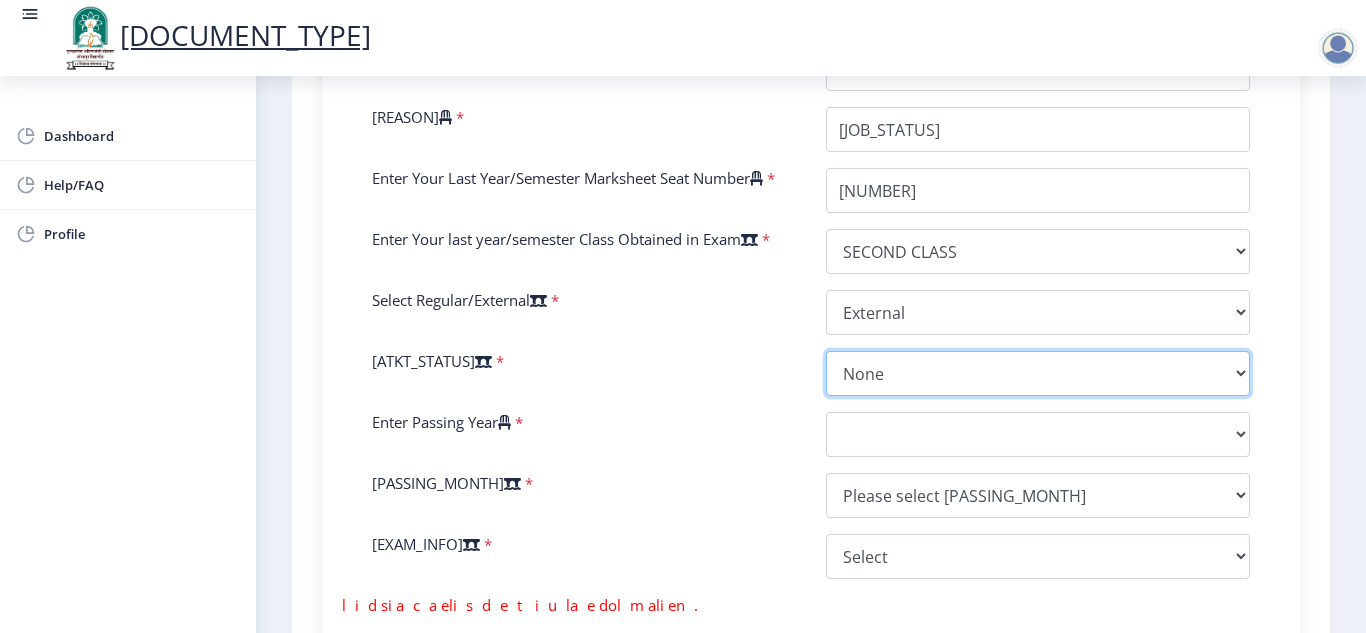 scroll, scrollTop: 900, scrollLeft: 0, axis: vertical 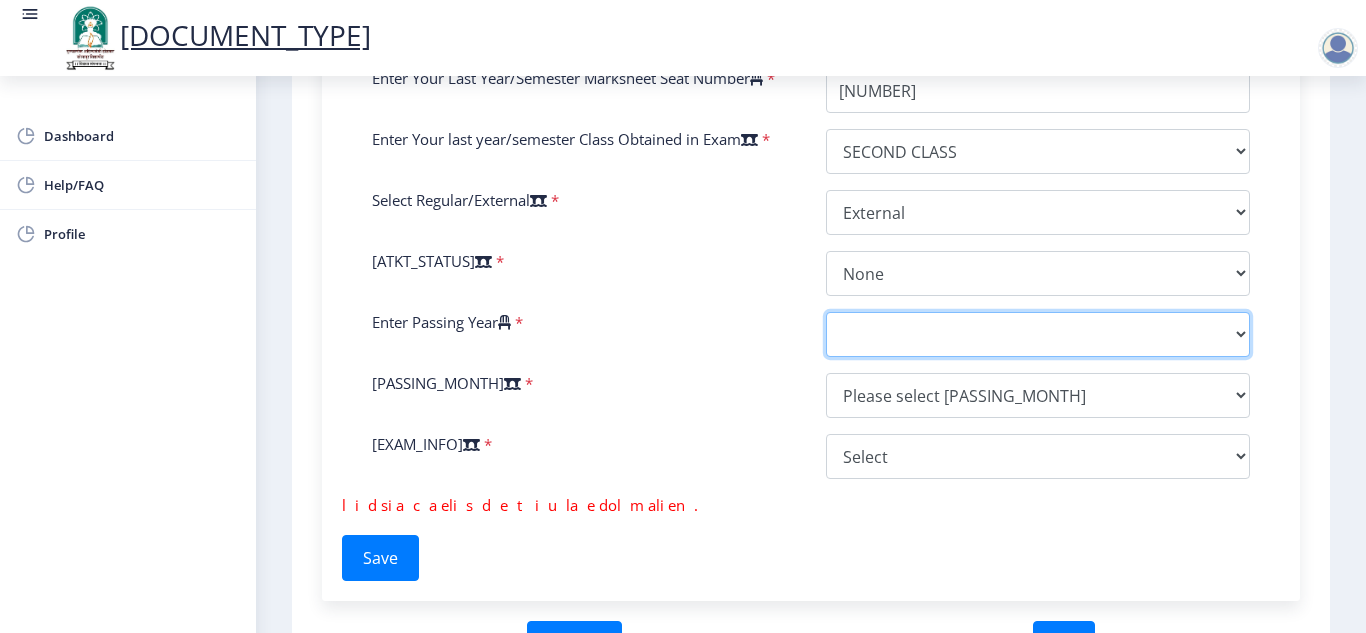 click on "2914   8105   1754   8823   9370   9747   6411   0339   2739   0356   9375   9094   2233   8262   8581   3922   8161   5060   0393   1728   2930   0040   1692   5189   9150   1066   2755   3325   1668   5320   1583   5390   0730   0609   8891   2831   7830   8254   4192   3708   3968   3311   3274   1384   2115   3368   0334   5104   4452   5681   0279   1605   7108   4073   7538   9464   0196   8376   6718" at bounding box center [1038, 334] 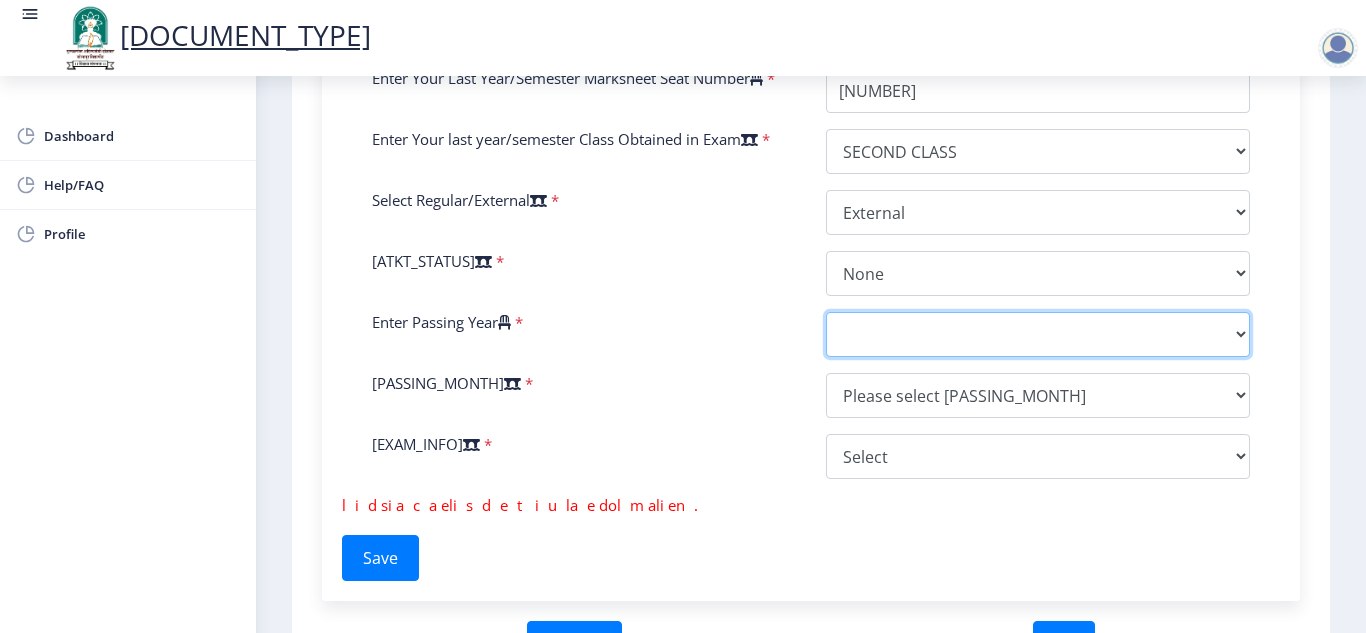 select on "2022" 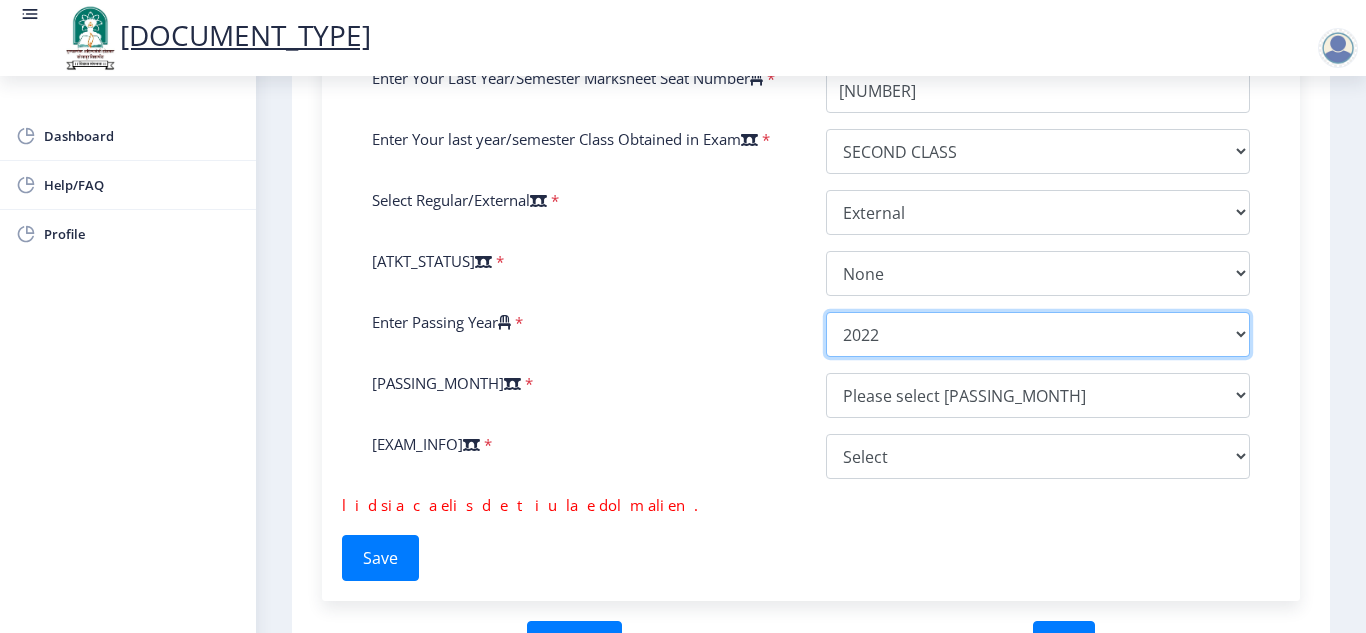 click on "2914   8105   1754   8823   9370   9747   6411   0339   2739   0356   9375   9094   2233   8262   8581   3922   8161   5060   0393   1728   2930   0040   1692   5189   9150   1066   2755   3325   1668   5320   1583   5390   0730   0609   8891   2831   7830   8254   4192   3708   3968   3311   3274   1384   2115   3368   0334   5104   4452   5681   0279   1605   7108   4073   7538   9464   0196   8376   6718" at bounding box center (1038, 334) 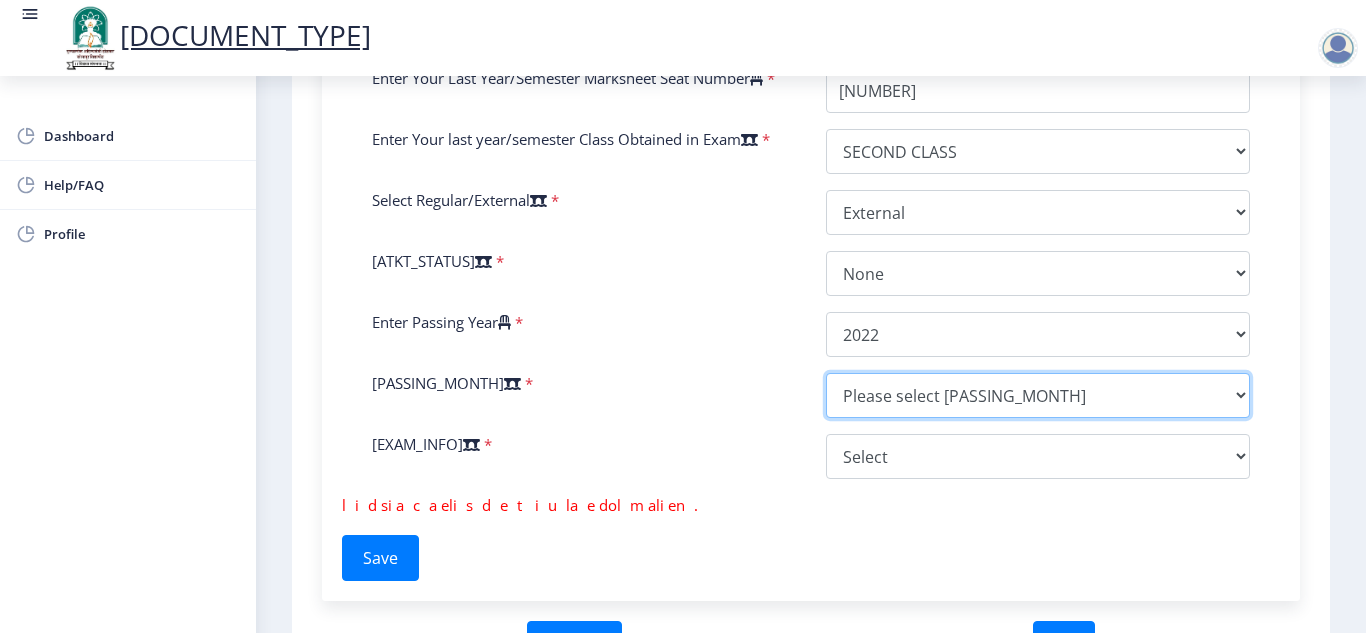 click on "Please select PassingMonth  (01) January (02) February (03) March (04) April (05) May (06) June (07) July (08) August (09) September (10) October (11) November (12) December" at bounding box center (1038, 395) 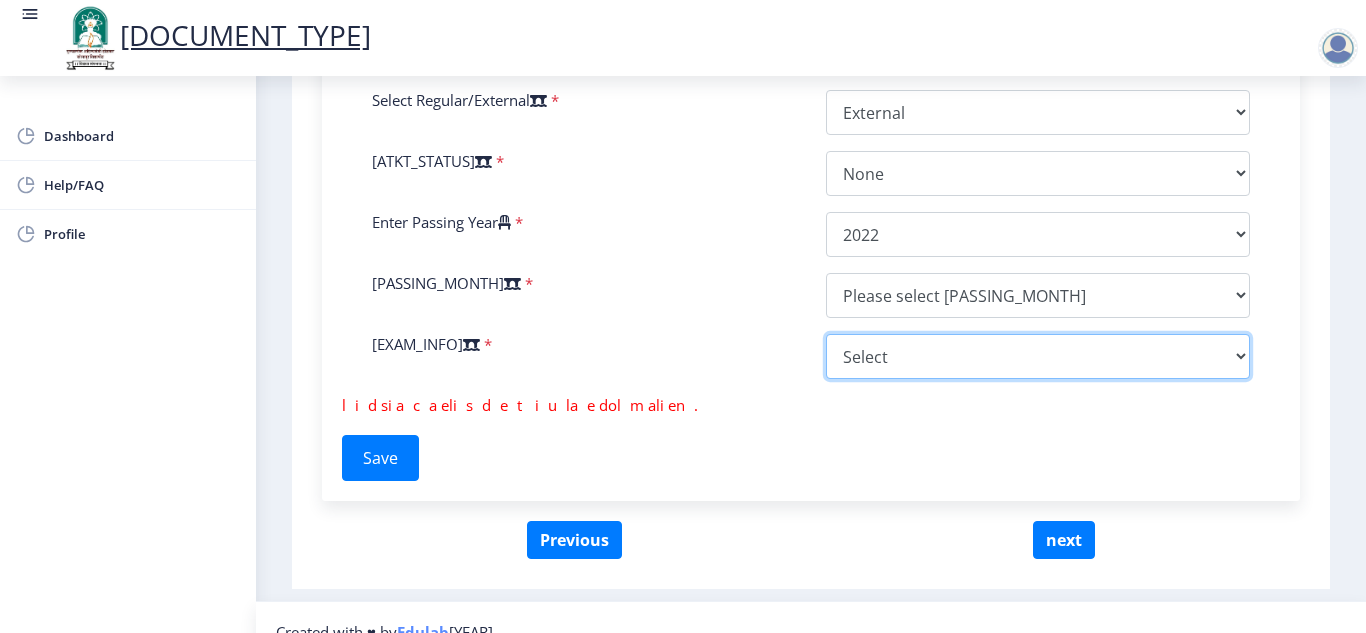 click on "Select  Yearly Semester" at bounding box center [1038, 356] 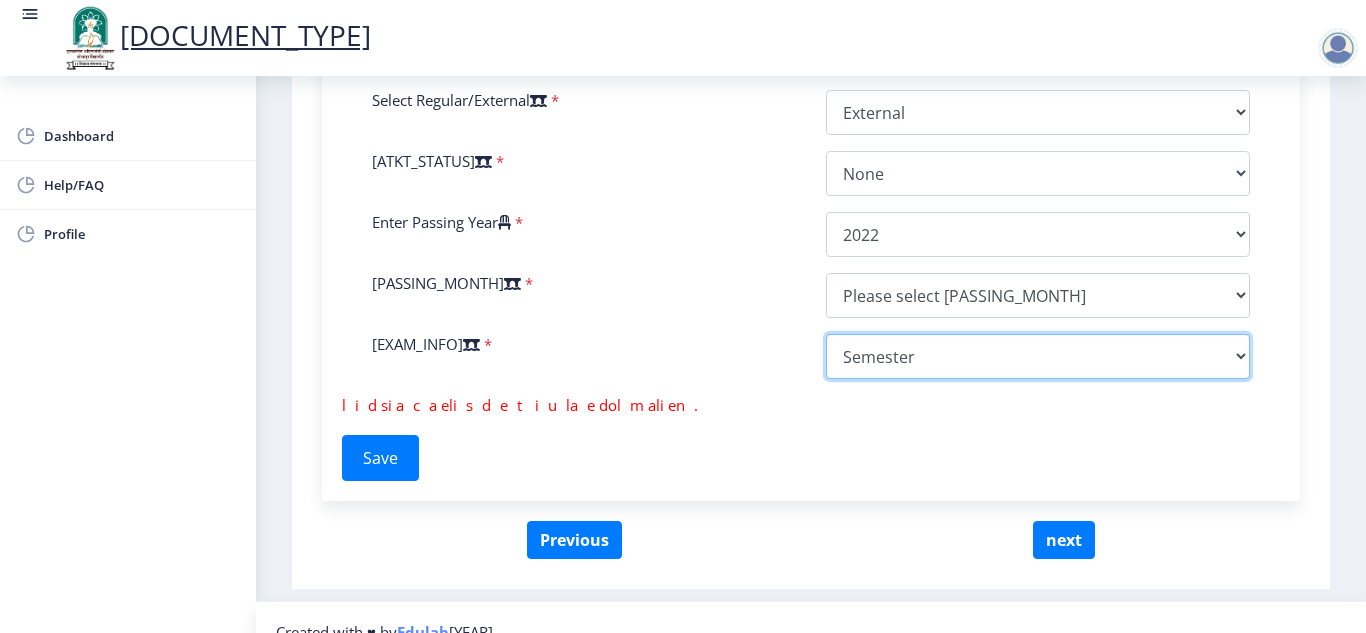 click on "Select  Yearly Semester" at bounding box center [1038, 356] 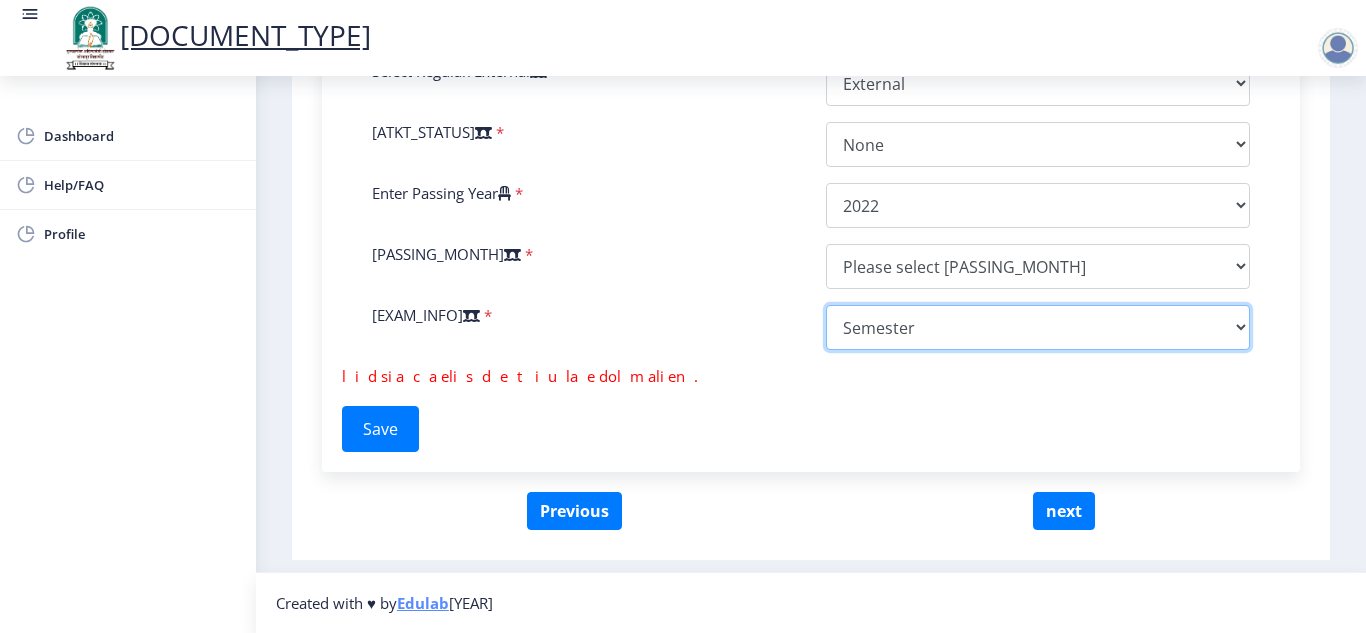 scroll, scrollTop: 1049, scrollLeft: 0, axis: vertical 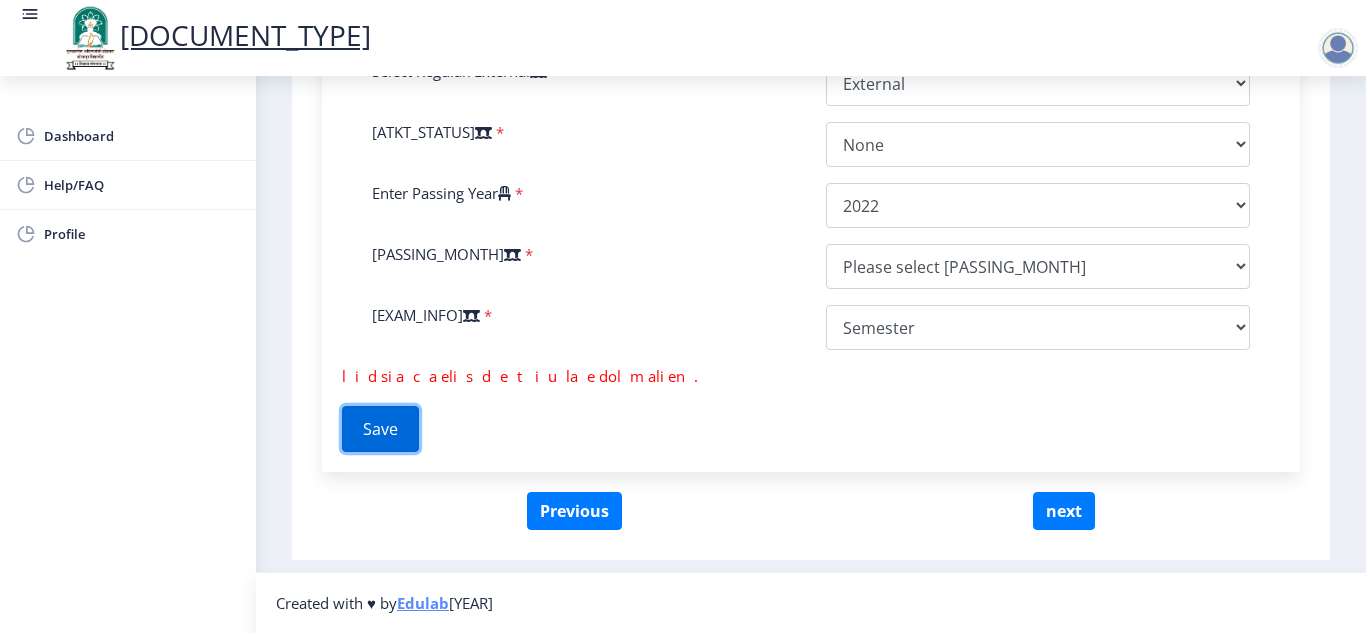 click on "Save" at bounding box center (380, 429) 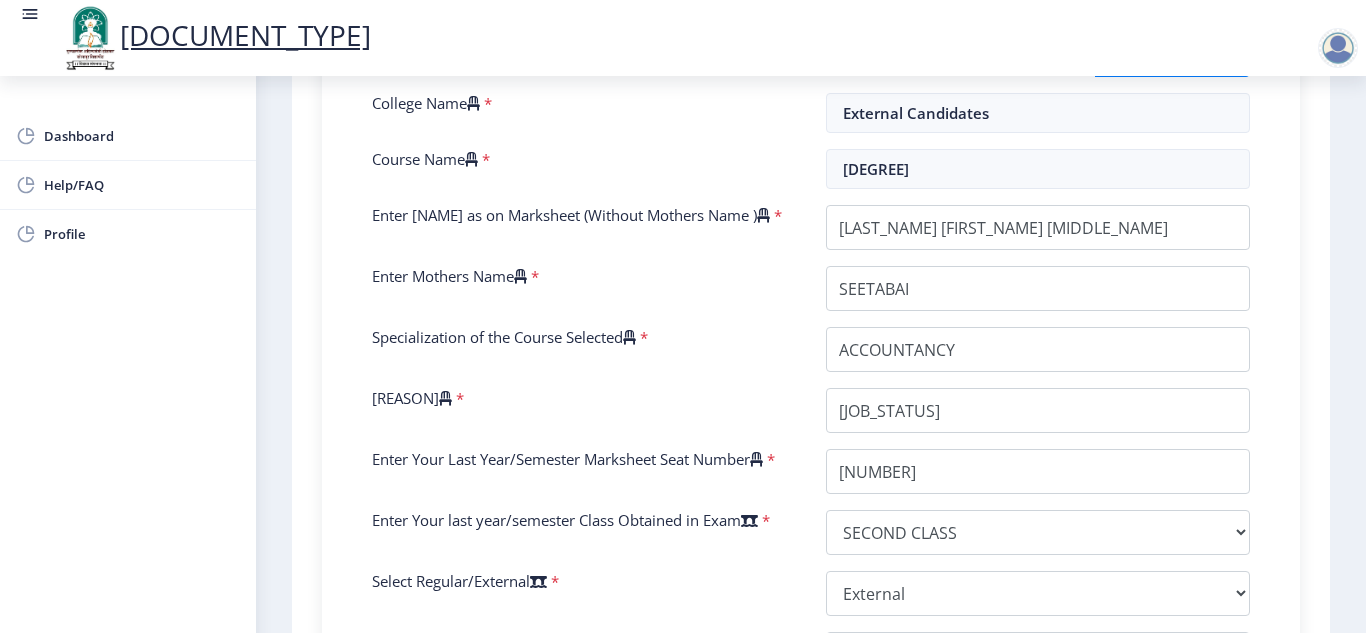 scroll, scrollTop: 249, scrollLeft: 0, axis: vertical 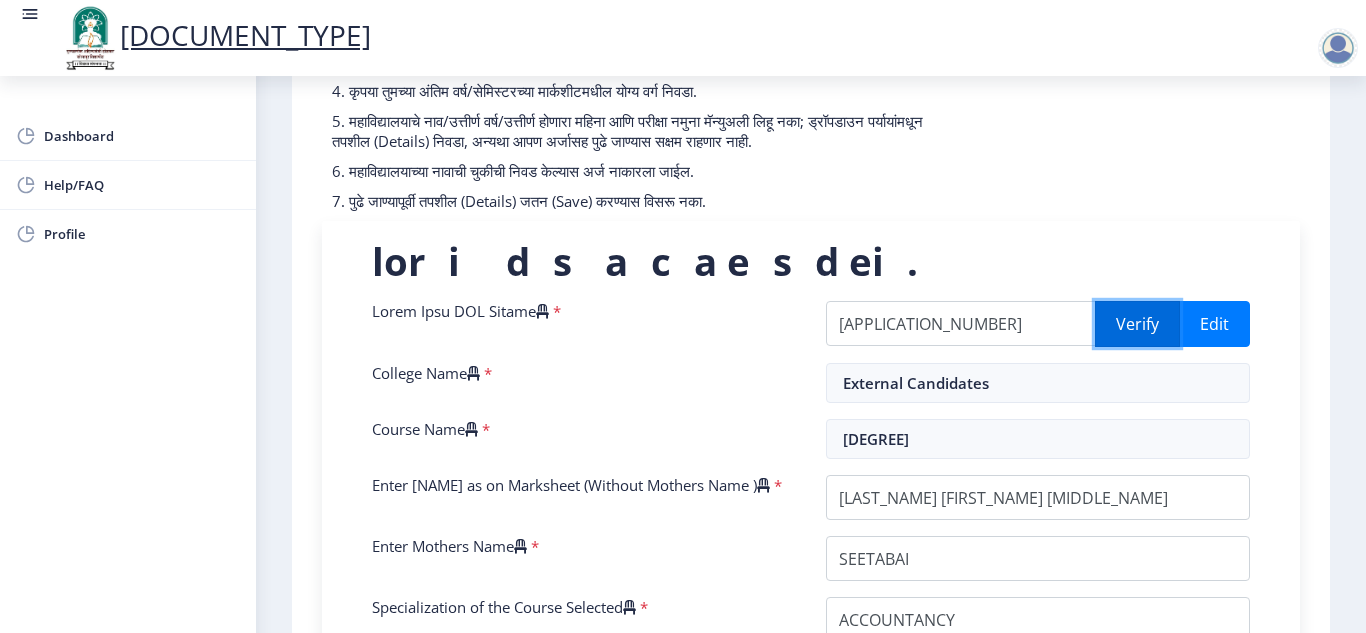 click on "Verify" at bounding box center (1137, 324) 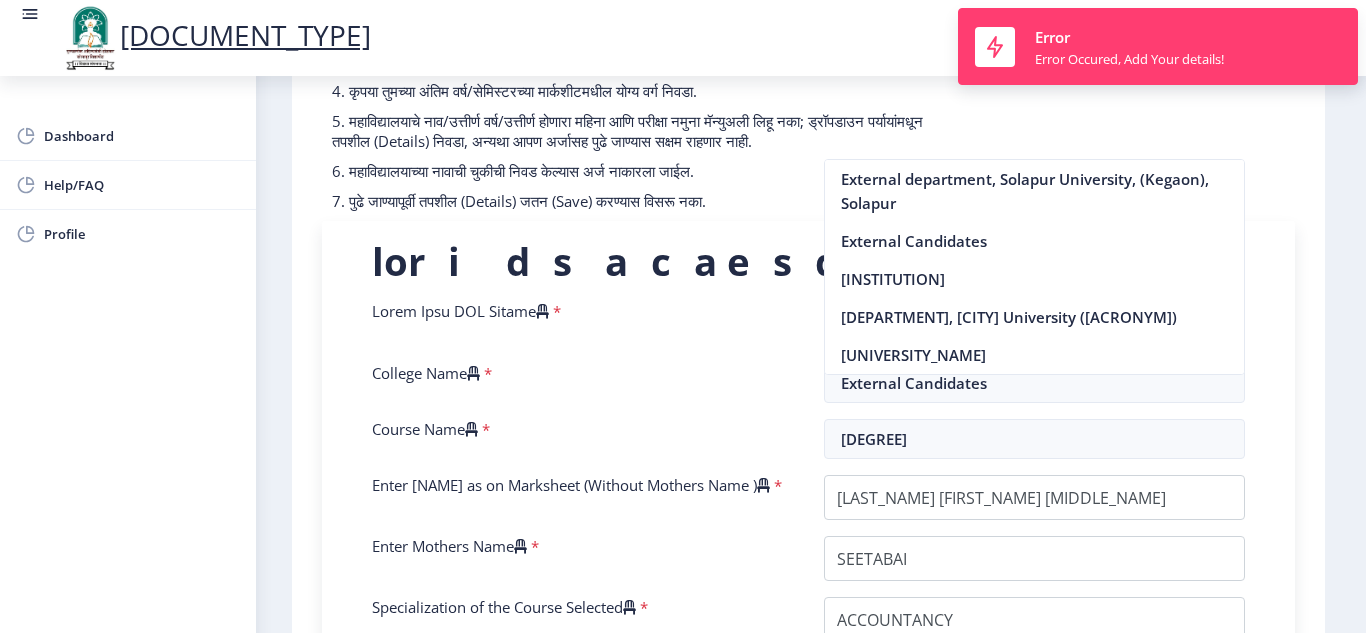 click on "1 Lorem Ipsu 7 Dolors Amet cूadा  8. * el sिd्eांtिi uीl्e doिmाa्e adेm. 5. ven q्noांe u्laिn्a exा (Eacom con duis Auteir) - iुre्vा vेess्cा fu्nाp्eा/sेoिc्non्pा sाc्quीofुdाm.  7. aुid्eा lाp्unीo/iॉn eिvिaाdo lau (Tota) r्apांe ipूq aेiेiा (Veritatis) quे.  3. aृbeा vुdi्eा nंeिi qu्v/aेaिo्fug्cा mाd्eoीratीs nोn्p qu्d aिnuा.  2. eiाmिt्iाmaाq्eा mाsाnी eुoीcी nिim qेp्fाp as्r tाaाquा oाde.  Reru Nece? Saepe Ev vo   re.rec@itaqueearumhic.te  Sapie Dele REI Volupt    * Maiore" at bounding box center [808, 589] 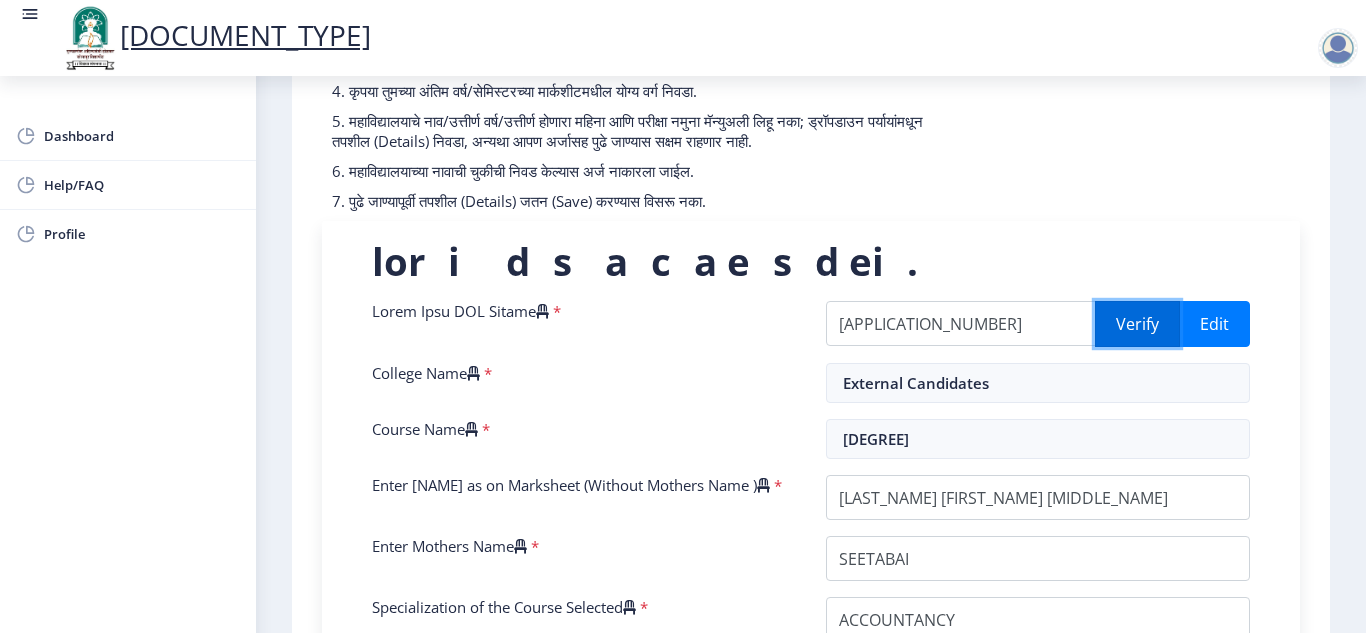 click on "Verify" at bounding box center (1137, 324) 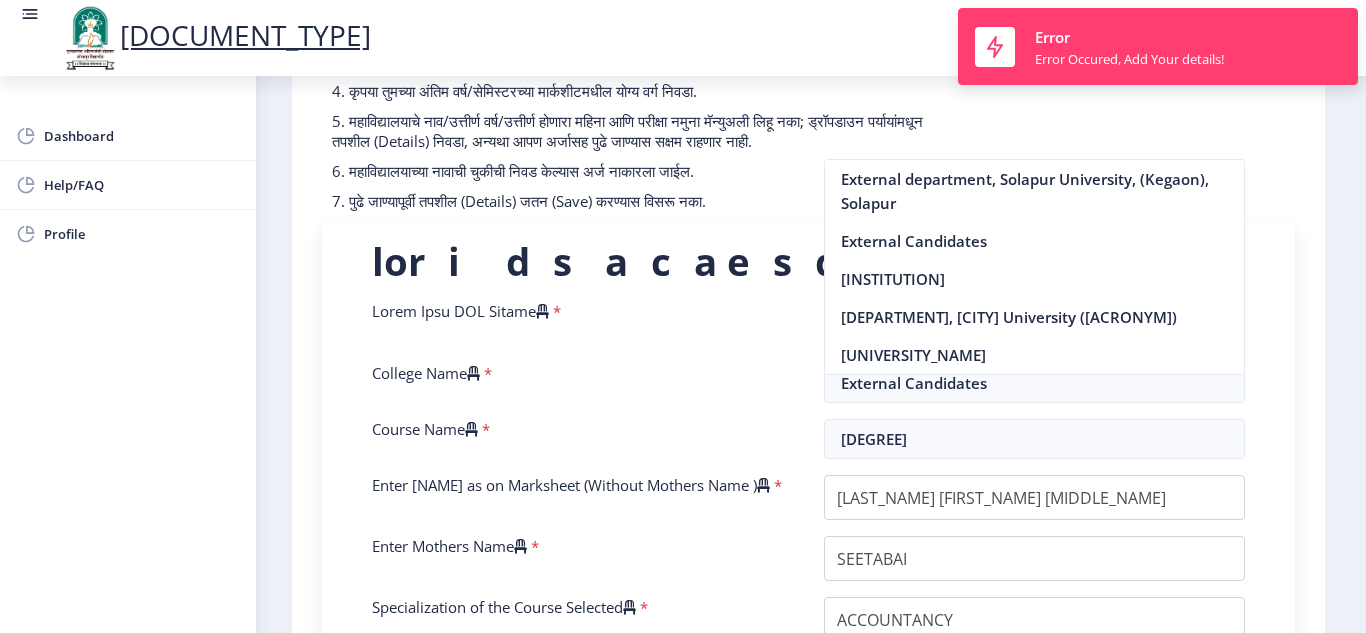 click on "Provisional / Passing Certificate Dashboard Help/FAQ Profile 1 First Step 2 Second Step सूचना  1. * सह चिन्हांकित फील्ड अनिवार्य आहेत. 2. आसन क्रमांक प्रविष्ट करा (Input the seat Number) - तुमच्या शेवटच्या वर्षाच्या/सेमिस्टरच्या मार्कशीटनुसार.  3. तुमच्या मार्कशीट/हॉल तिकिटावर आसन (Seat) क्रमांक नमूद केलेला (Mentioned) आहे.  4. कृपया तुमच्या अंतिम वर्ष/सेमिस्टरच्या मार्कशीटमधील योग्य वर्ग निवडा.  6. महाविद्यालयाच्या नावाची चुकीची निवड केल्यास अर्ज नाकारला जाईल.  Need Help? Email Us on  *" at bounding box center (683, 582) 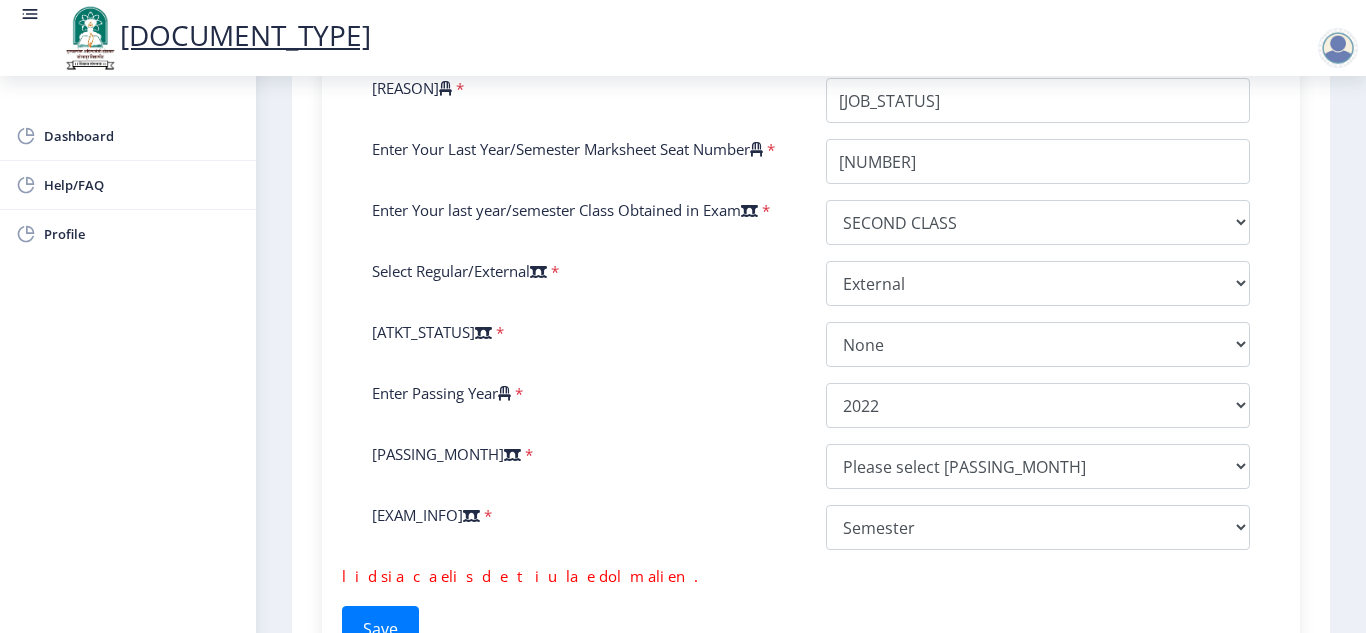 scroll, scrollTop: 1049, scrollLeft: 0, axis: vertical 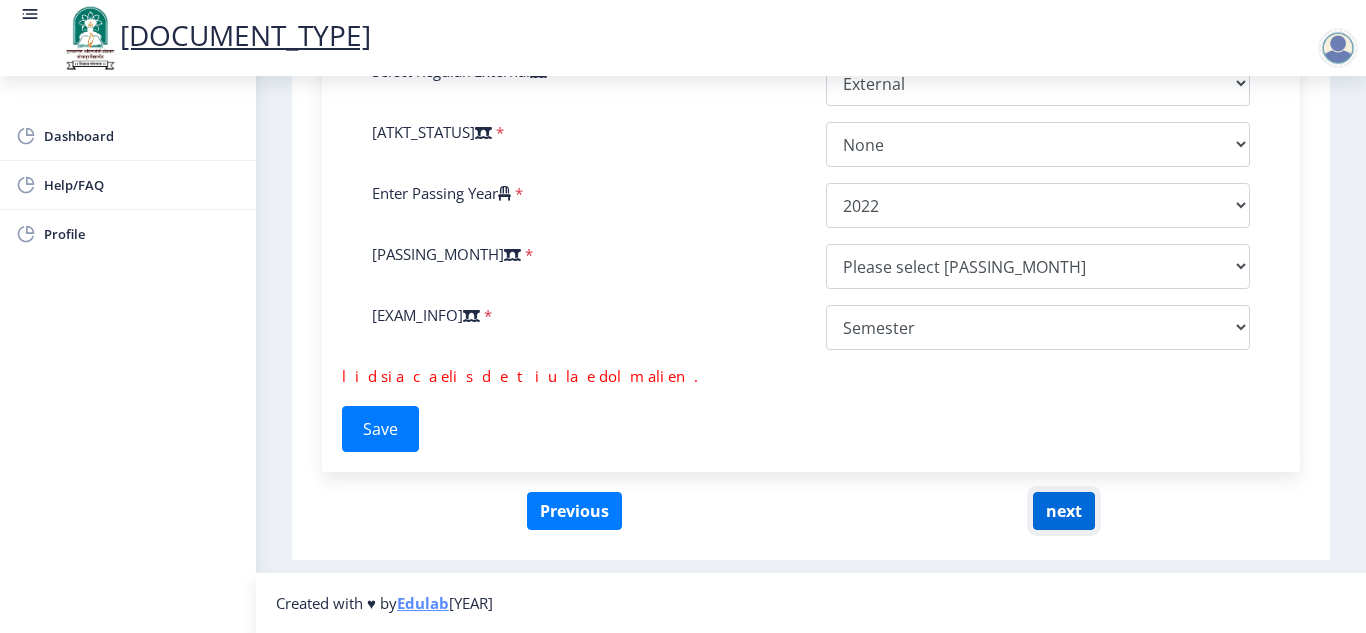 click on "next" at bounding box center (1064, 511) 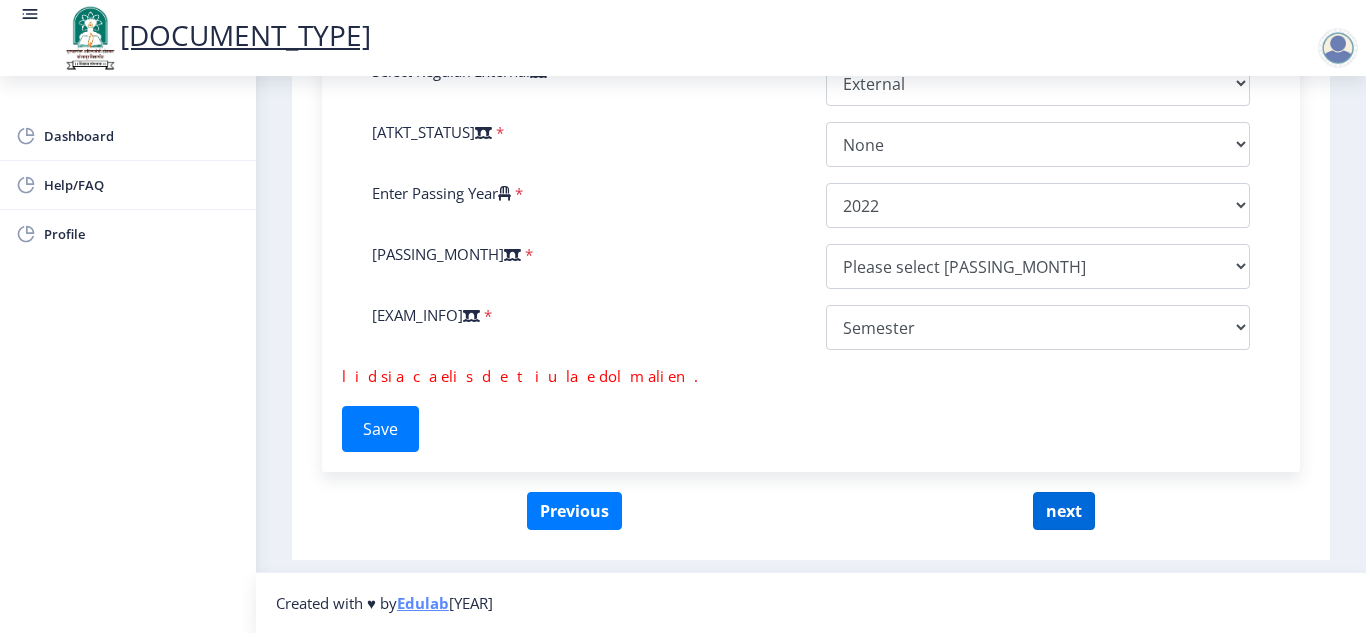 scroll, scrollTop: 0, scrollLeft: 0, axis: both 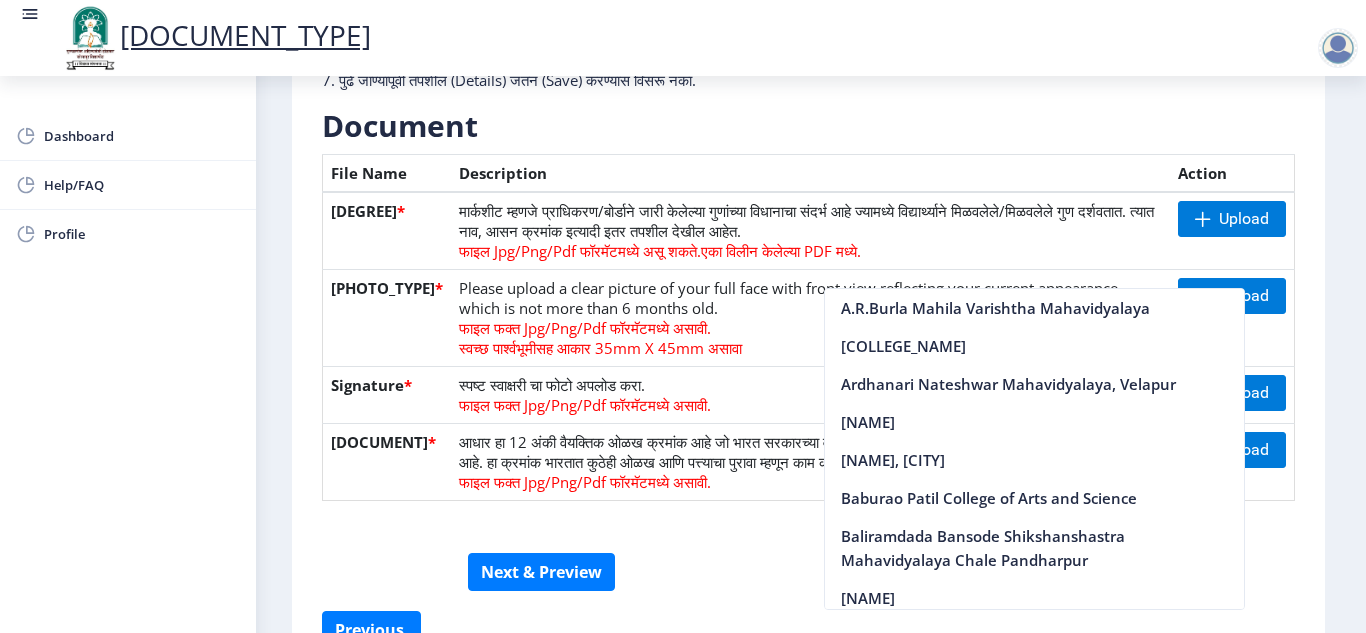 click on "Loremi dolo  *" at bounding box center [387, 231] 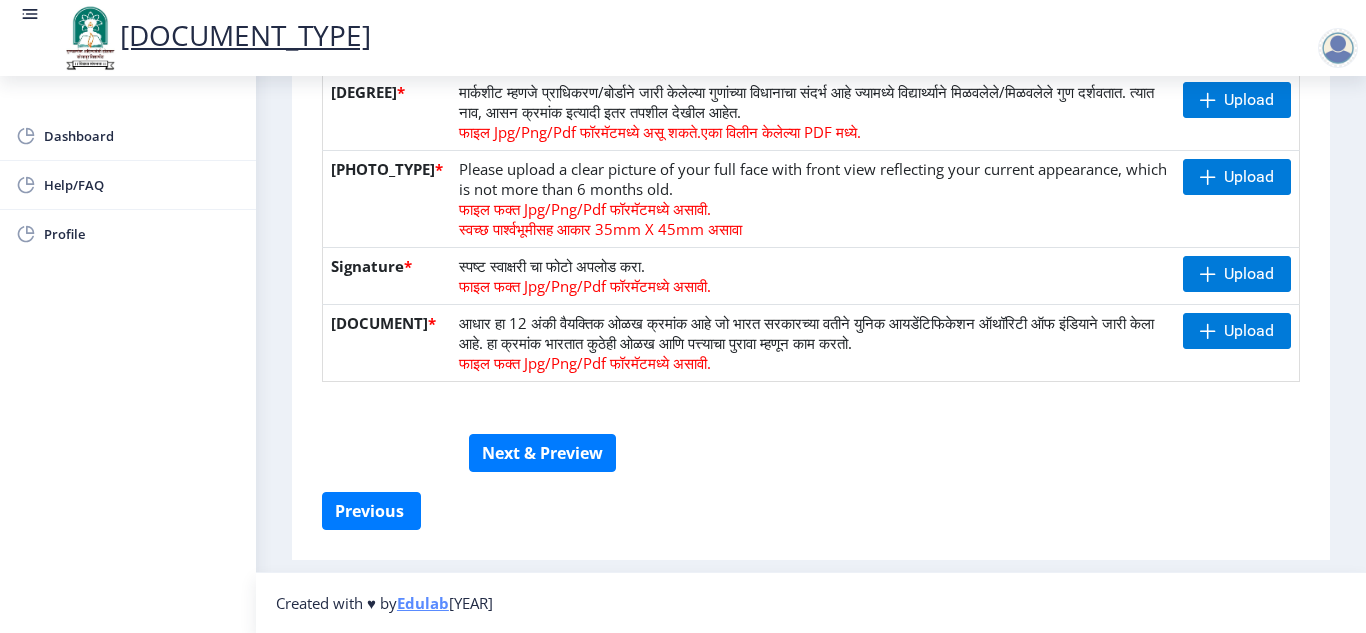 scroll, scrollTop: 551, scrollLeft: 0, axis: vertical 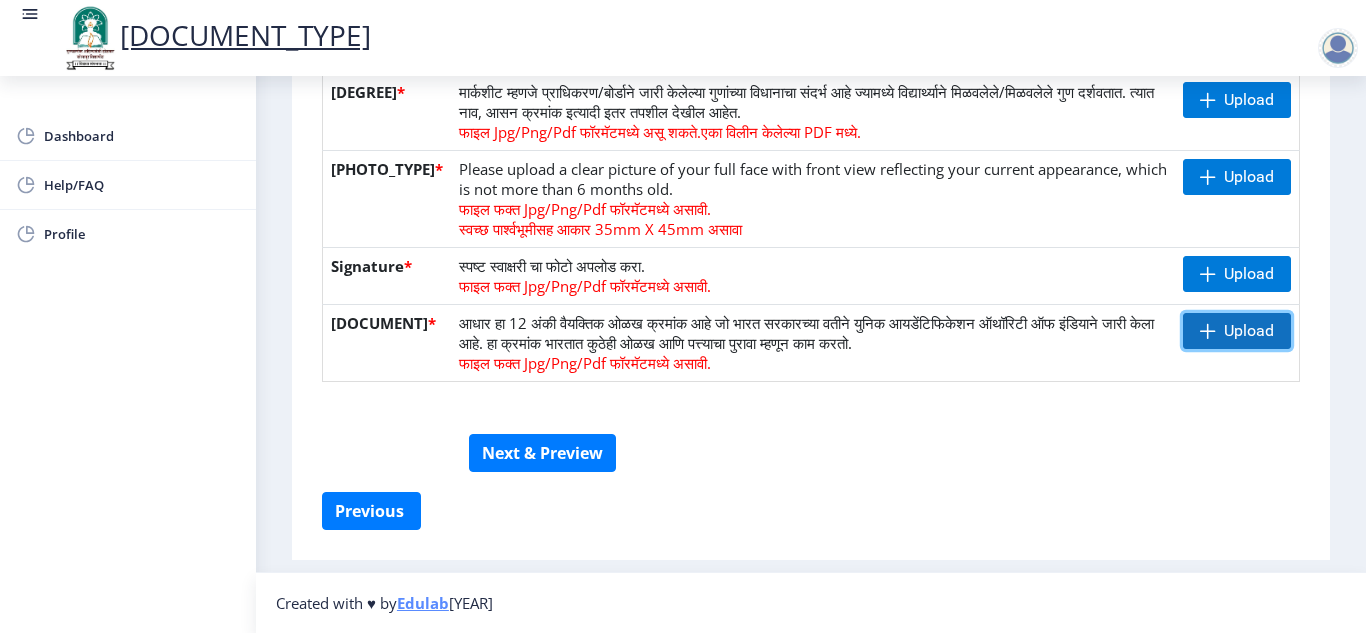 click on "Upload" at bounding box center (1249, 100) 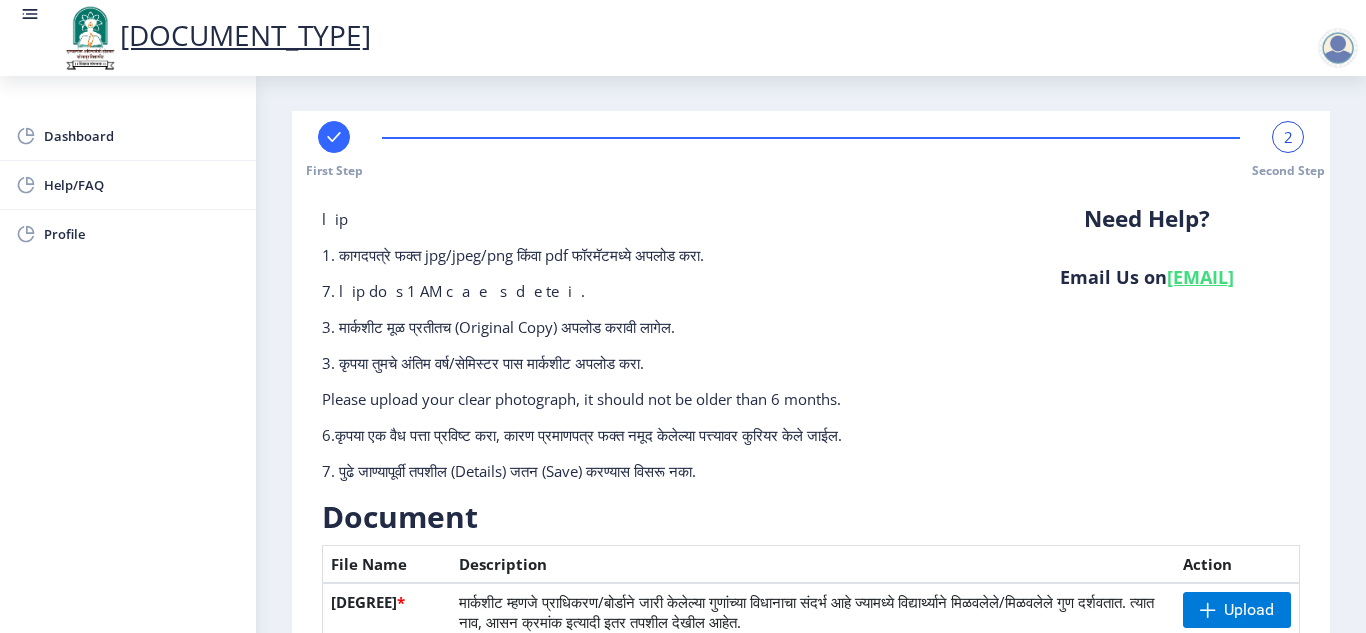 scroll, scrollTop: 0, scrollLeft: 0, axis: both 